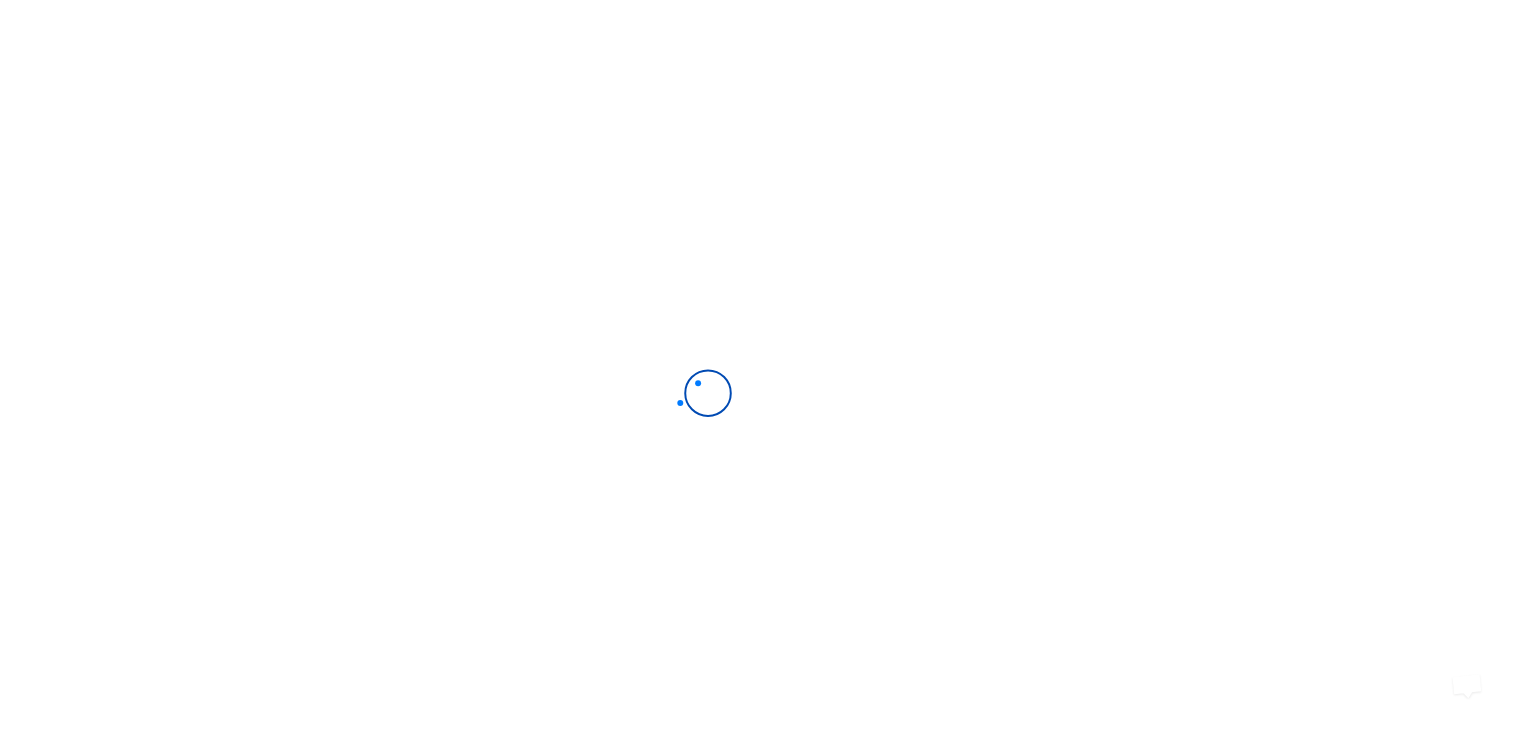 scroll, scrollTop: 0, scrollLeft: 0, axis: both 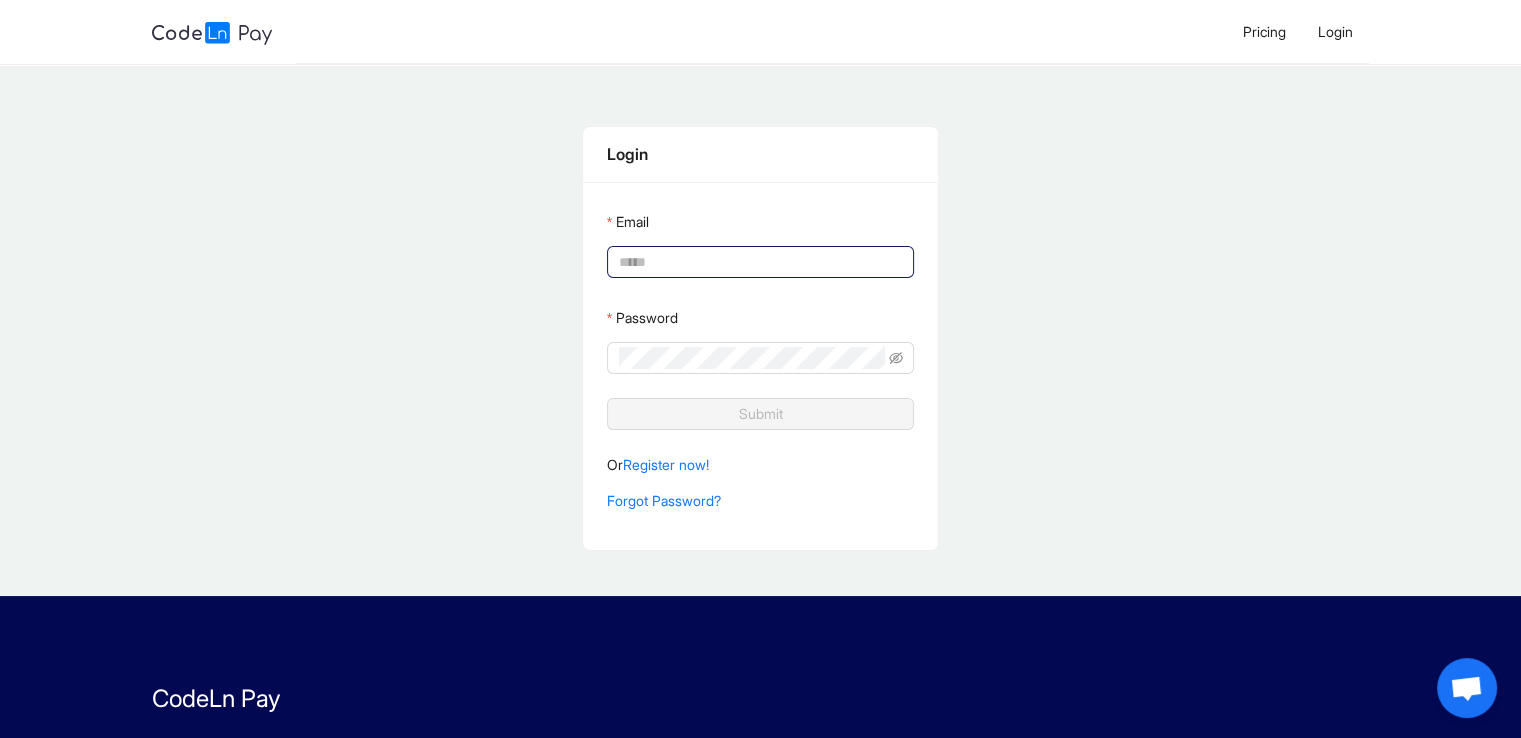 click on "Email" at bounding box center [758, 262] 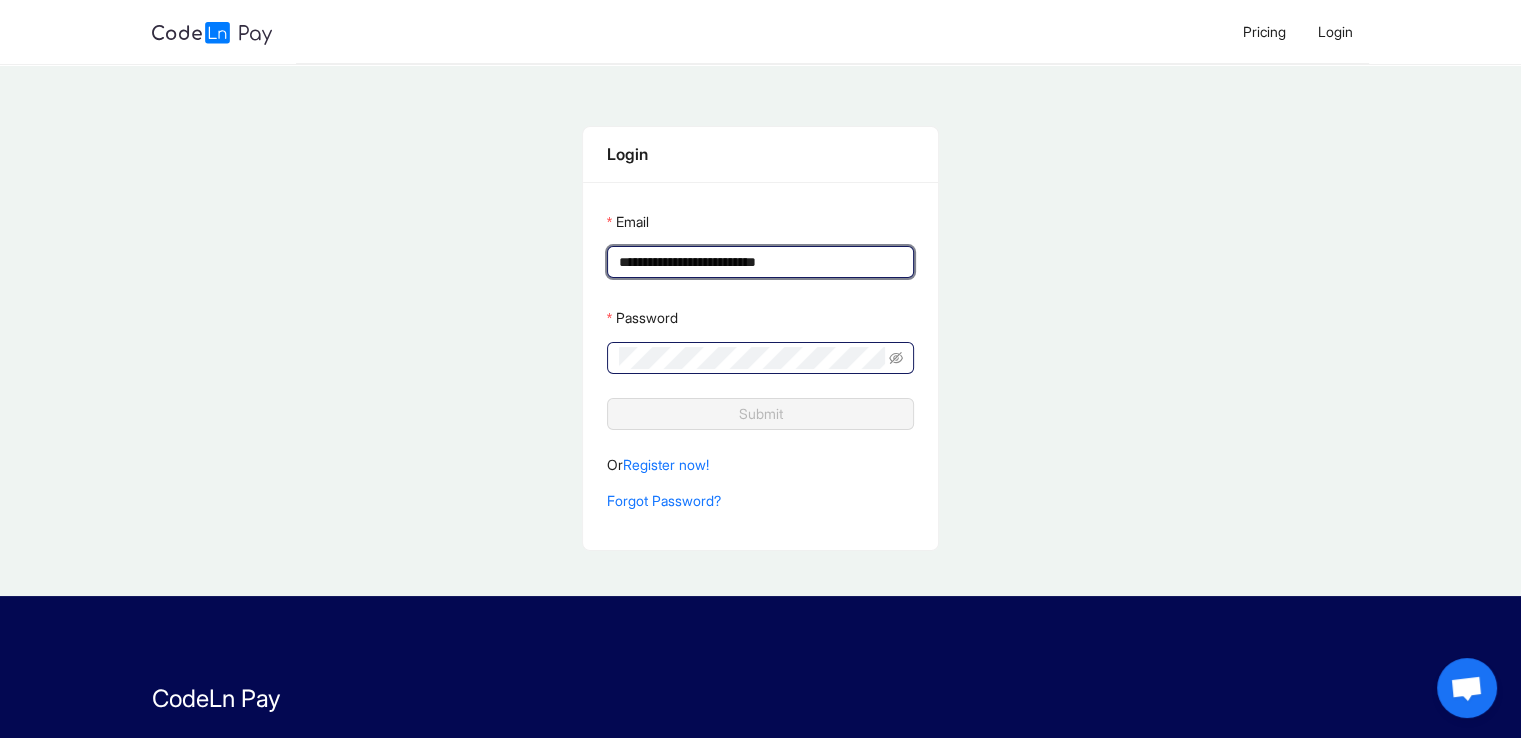 type on "**********" 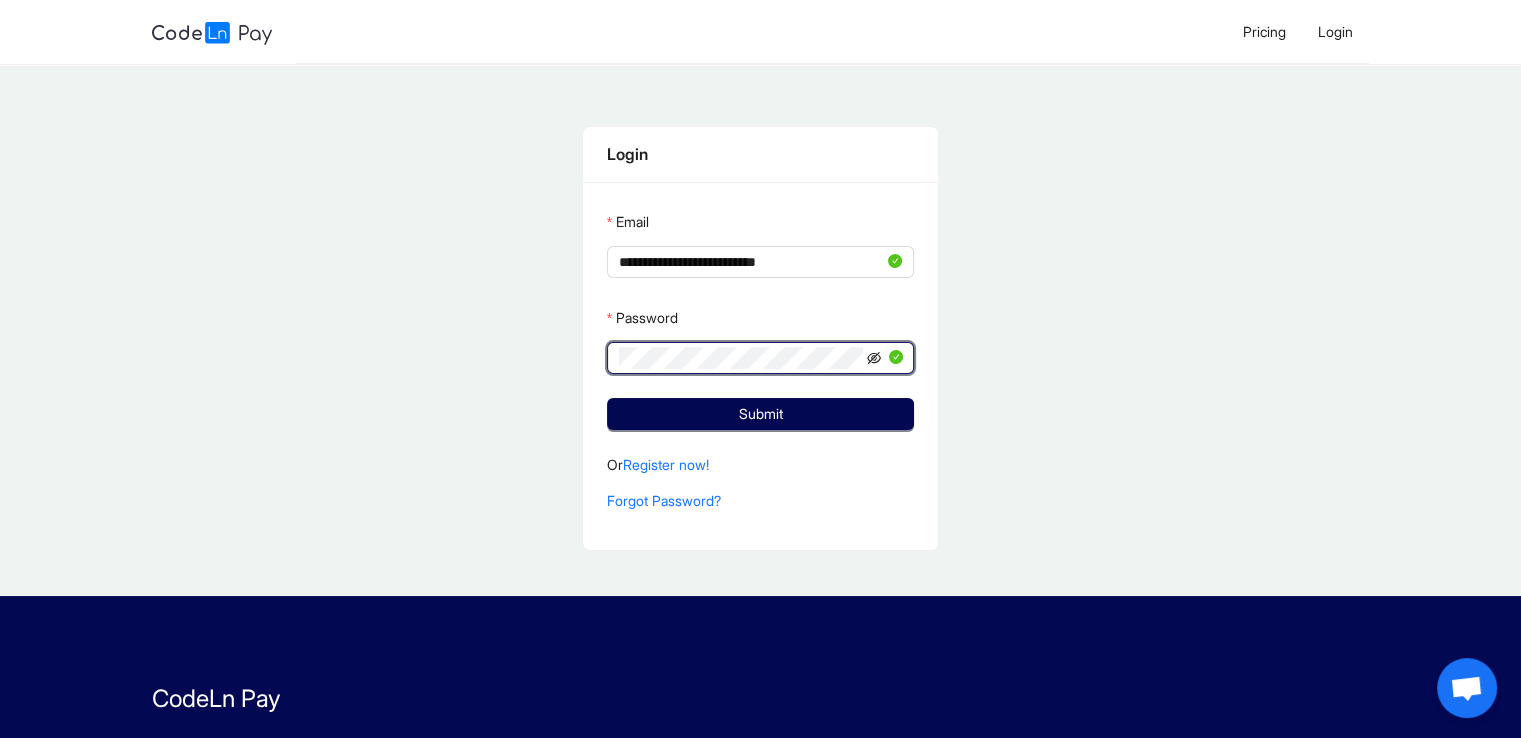 click 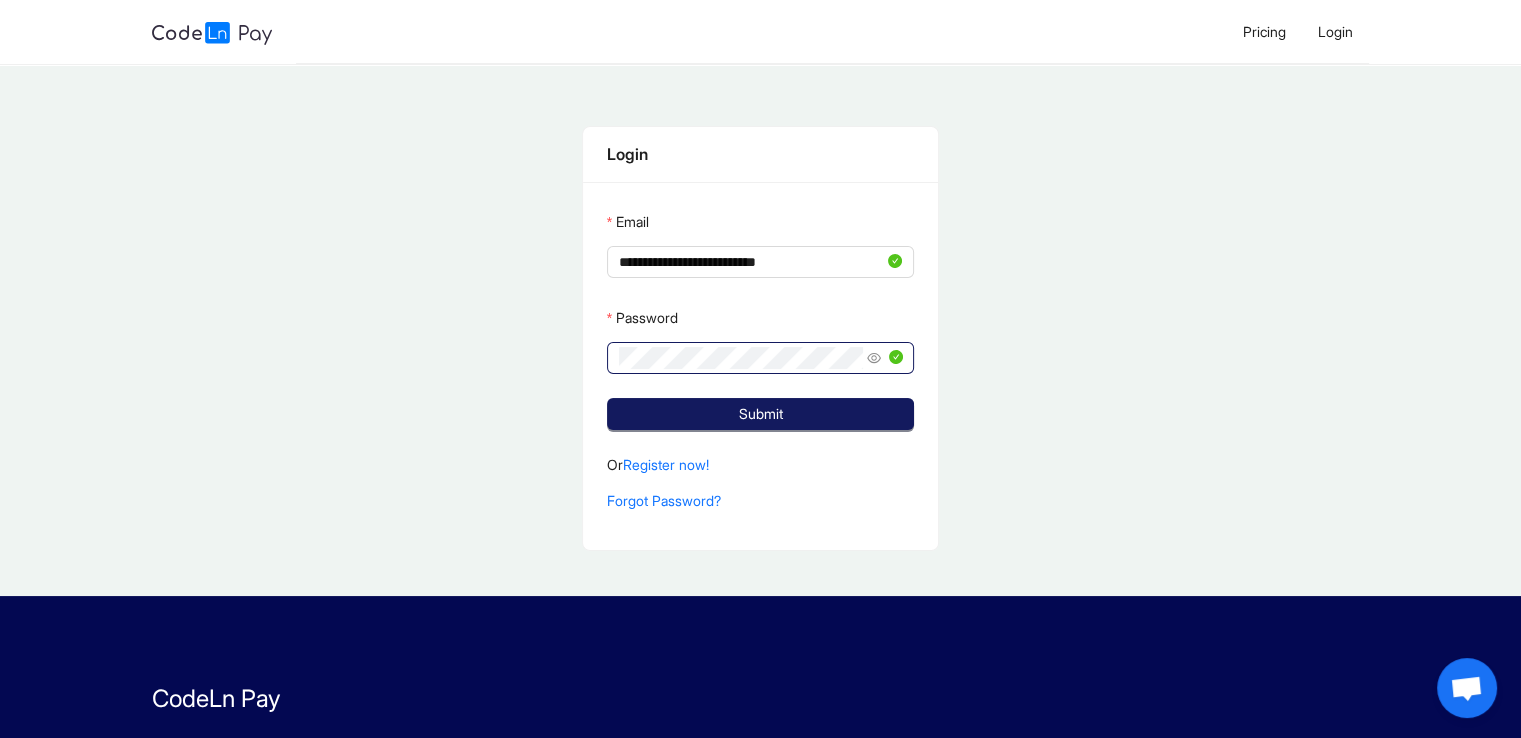 click on "Submit" 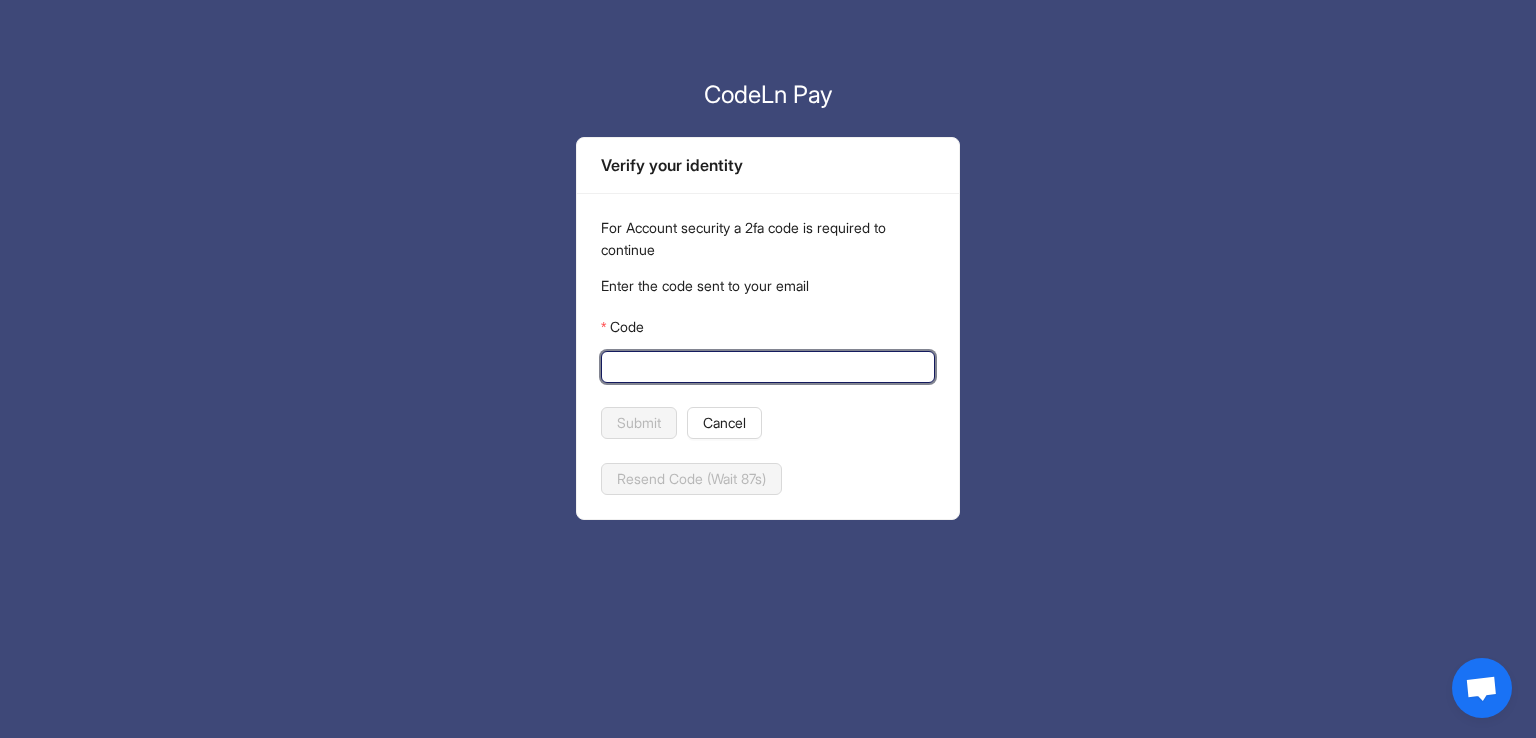 click on "Code" at bounding box center [766, 367] 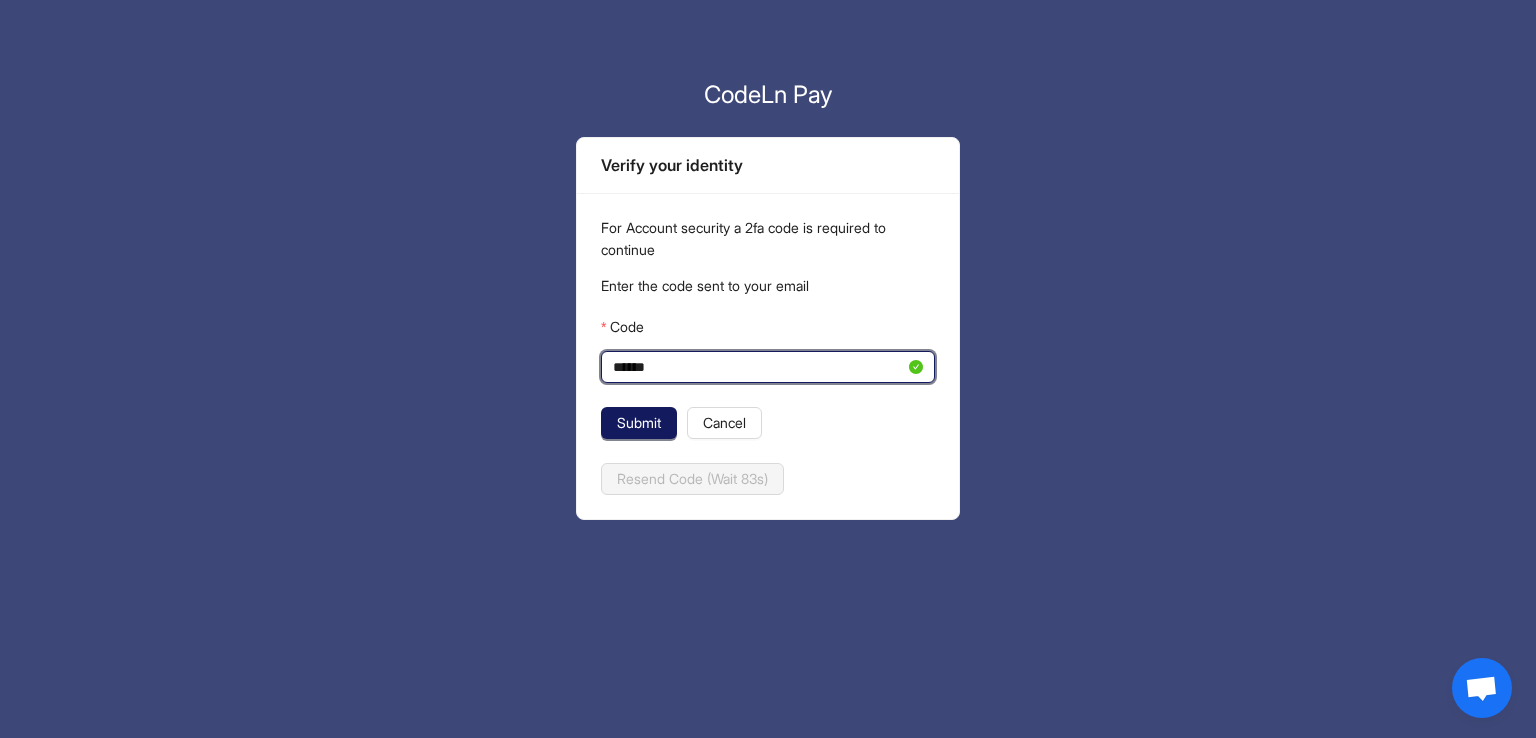 type on "******" 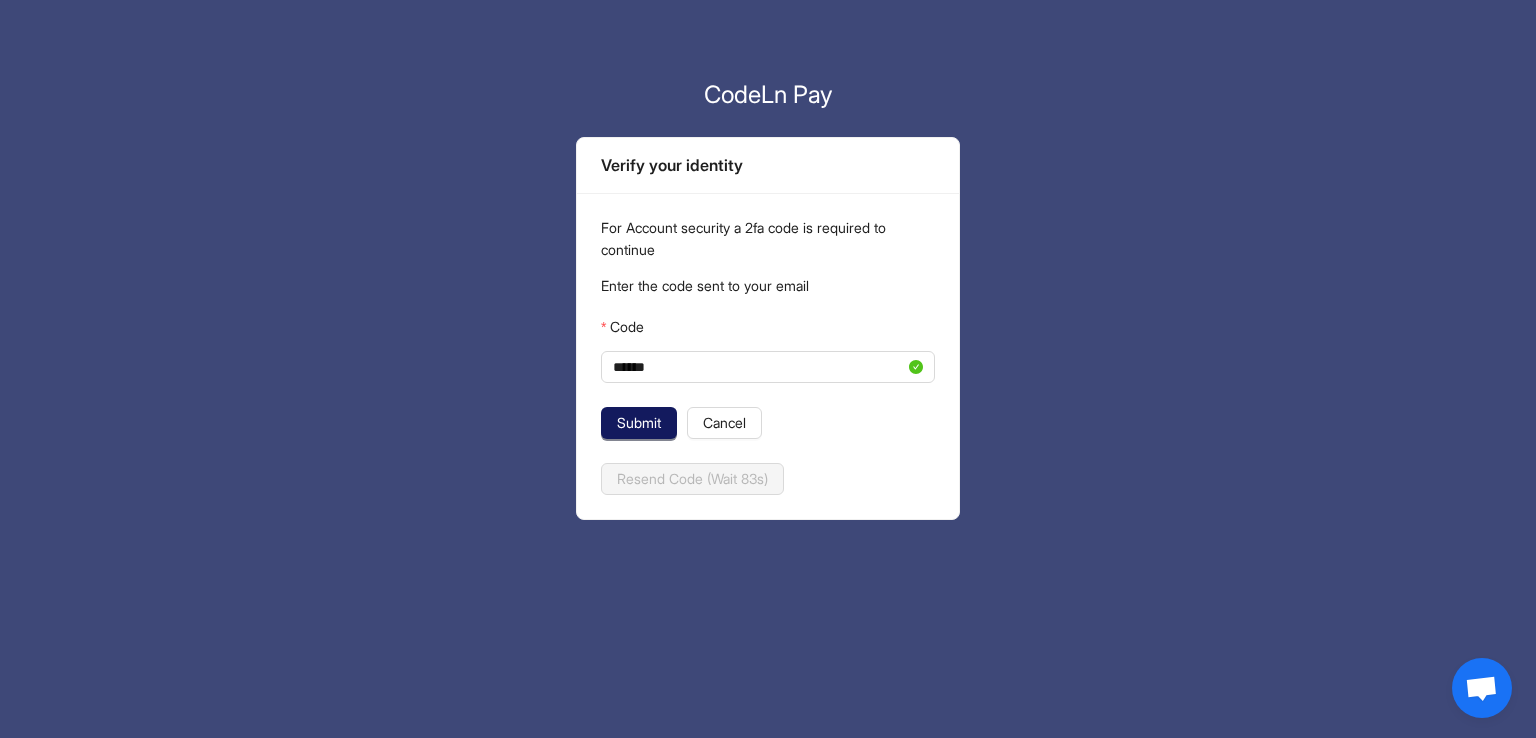 click on "Submit" 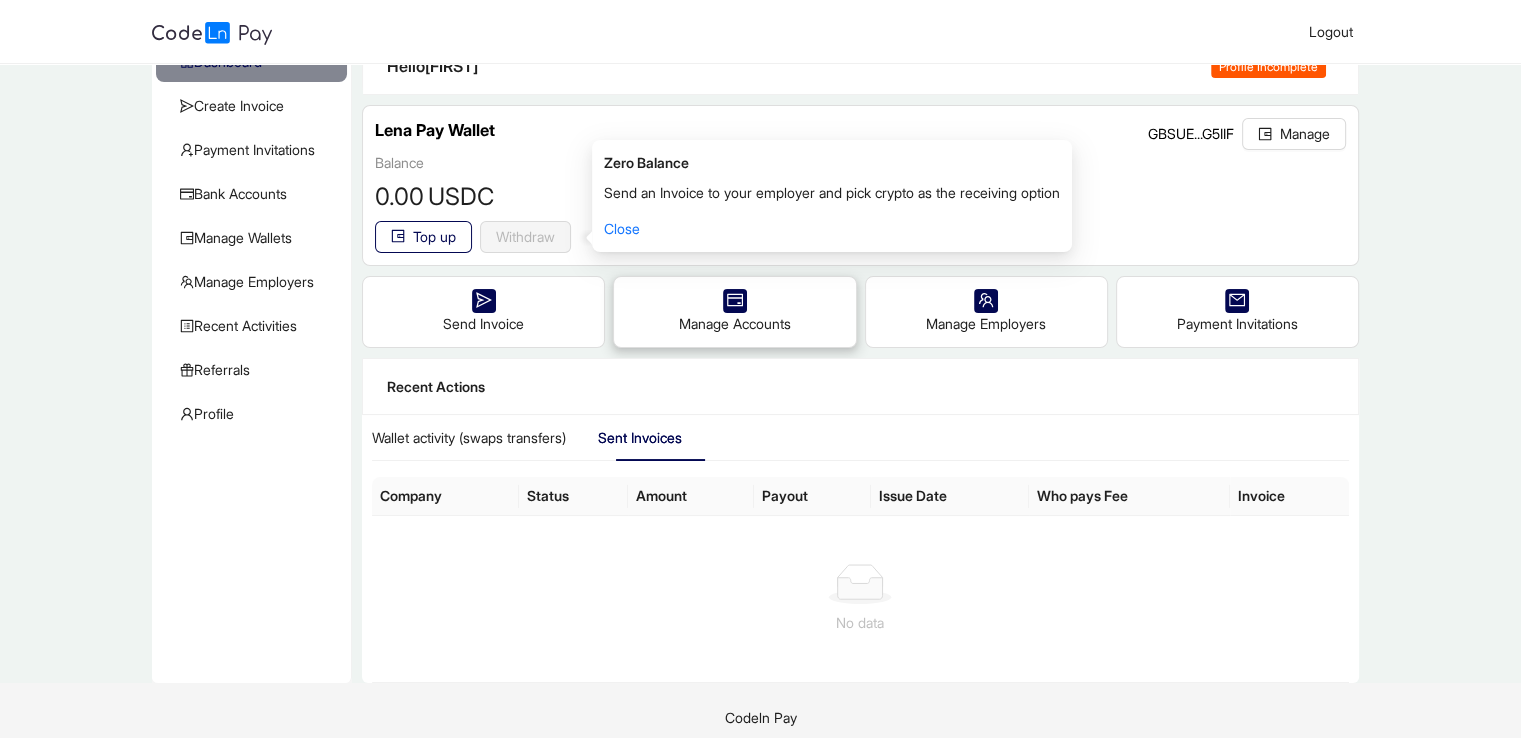 scroll, scrollTop: 92, scrollLeft: 0, axis: vertical 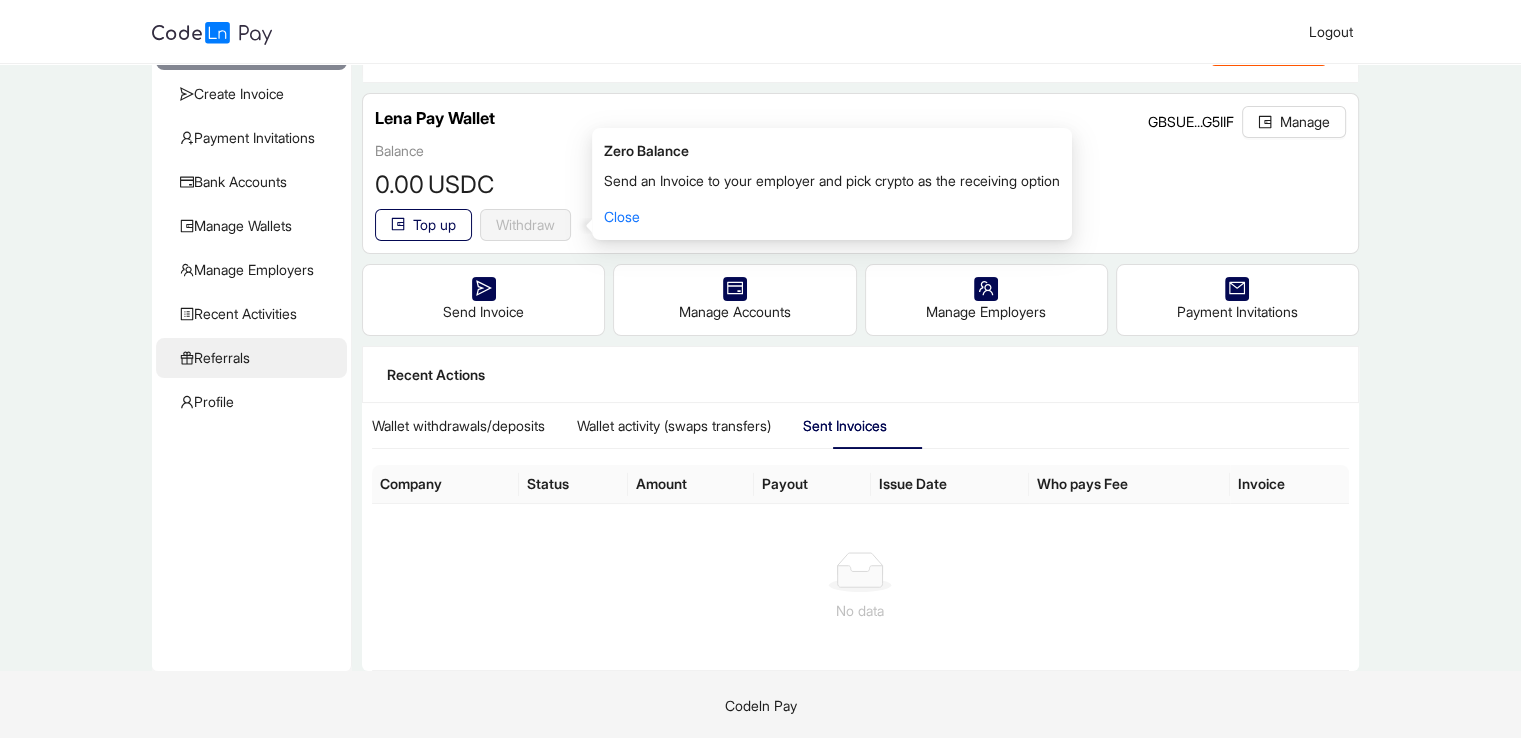 click on "Referrals" 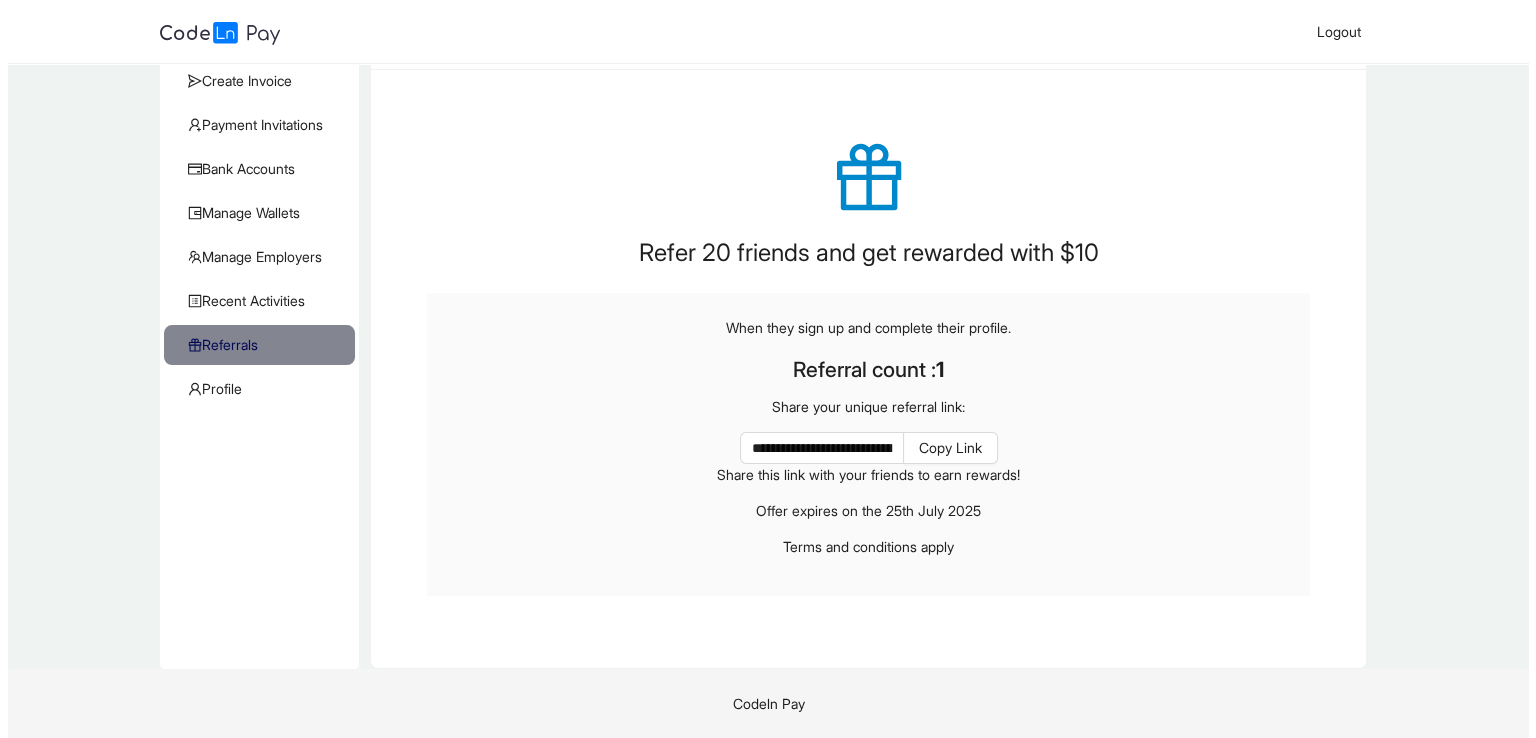 scroll, scrollTop: 0, scrollLeft: 0, axis: both 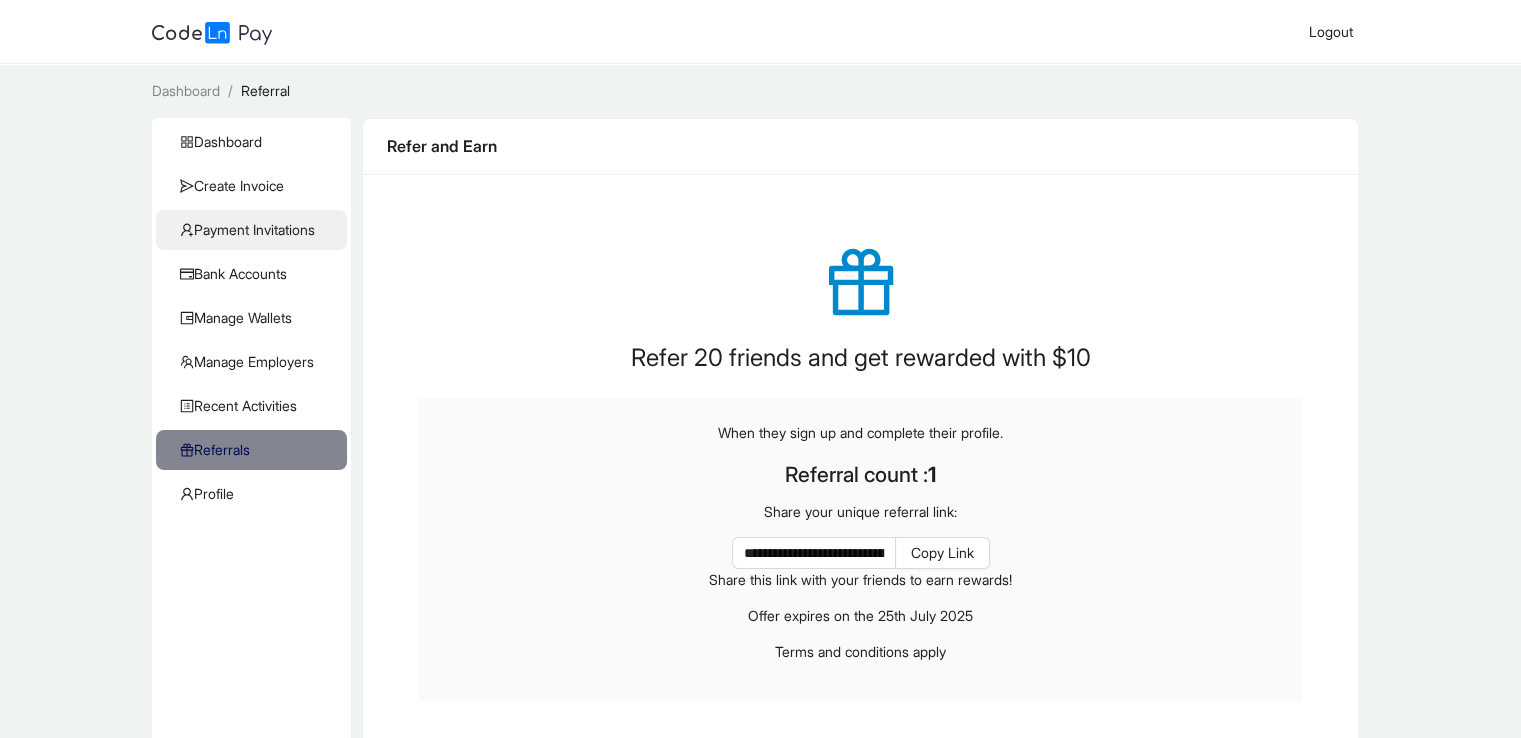 click on "Payment Invitations" 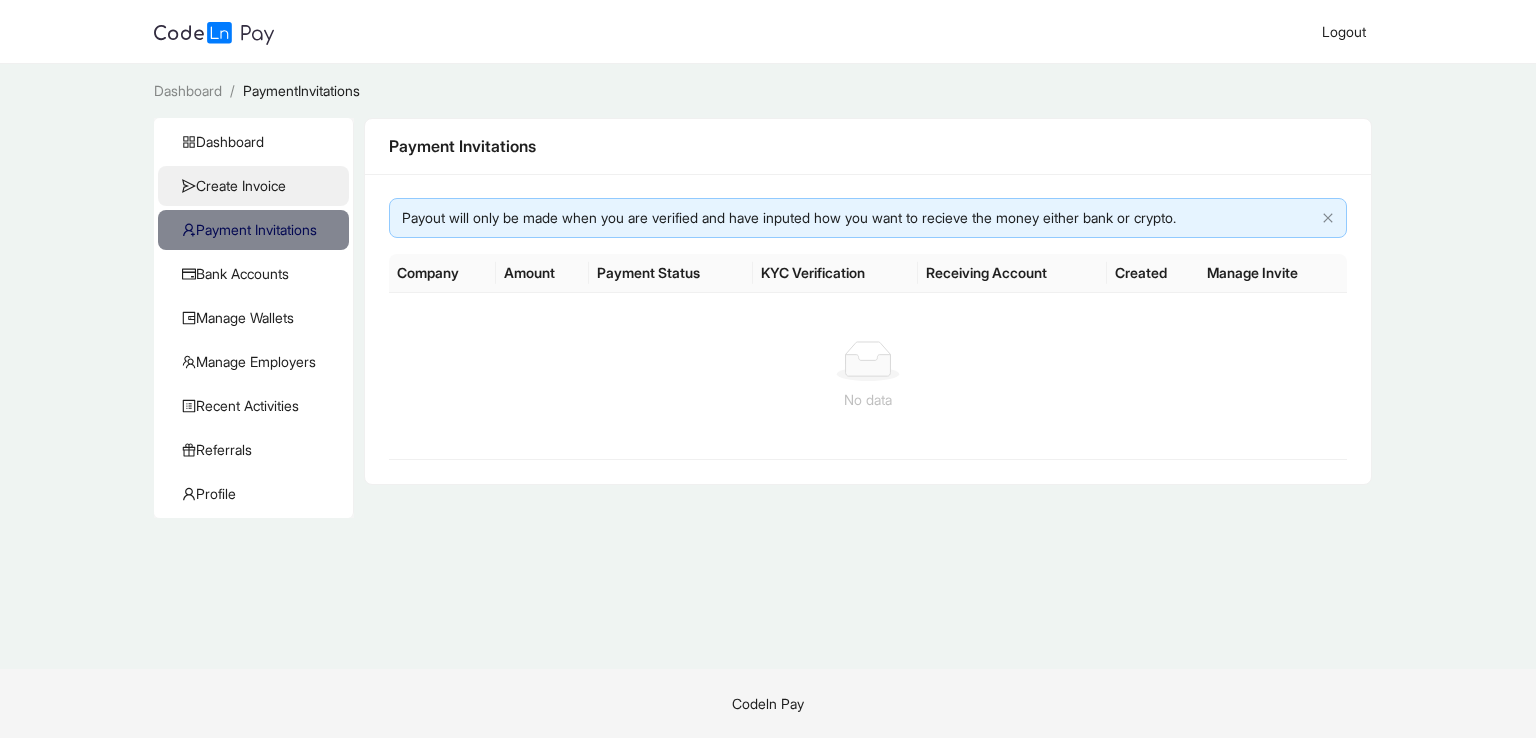 click on "Create Invoice" 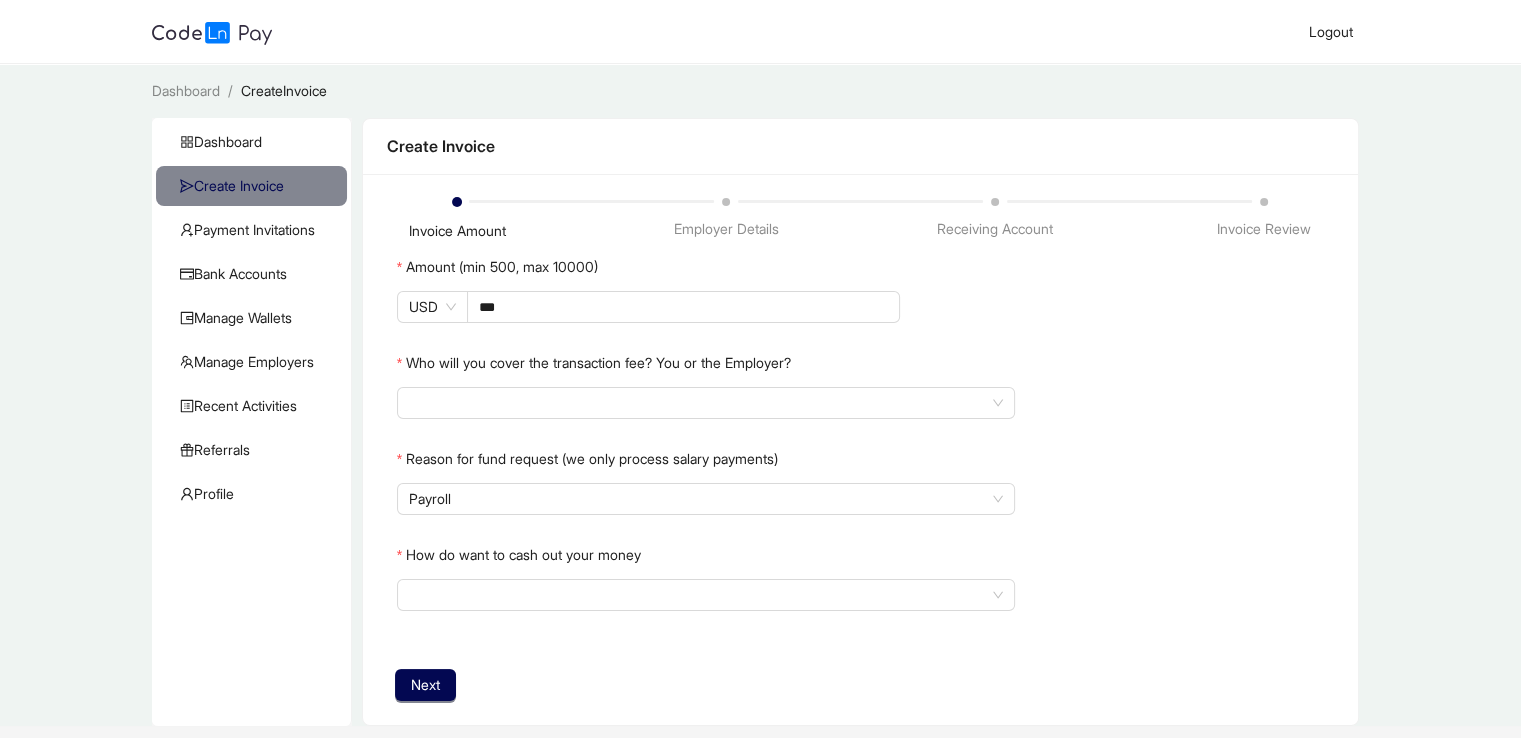 click on "Dashboard   Create Invoice   Payment Invitations   Bank Accounts   Manage Wallets   Manage Employers   Recent Activities   KYC   Referrals   Profile" 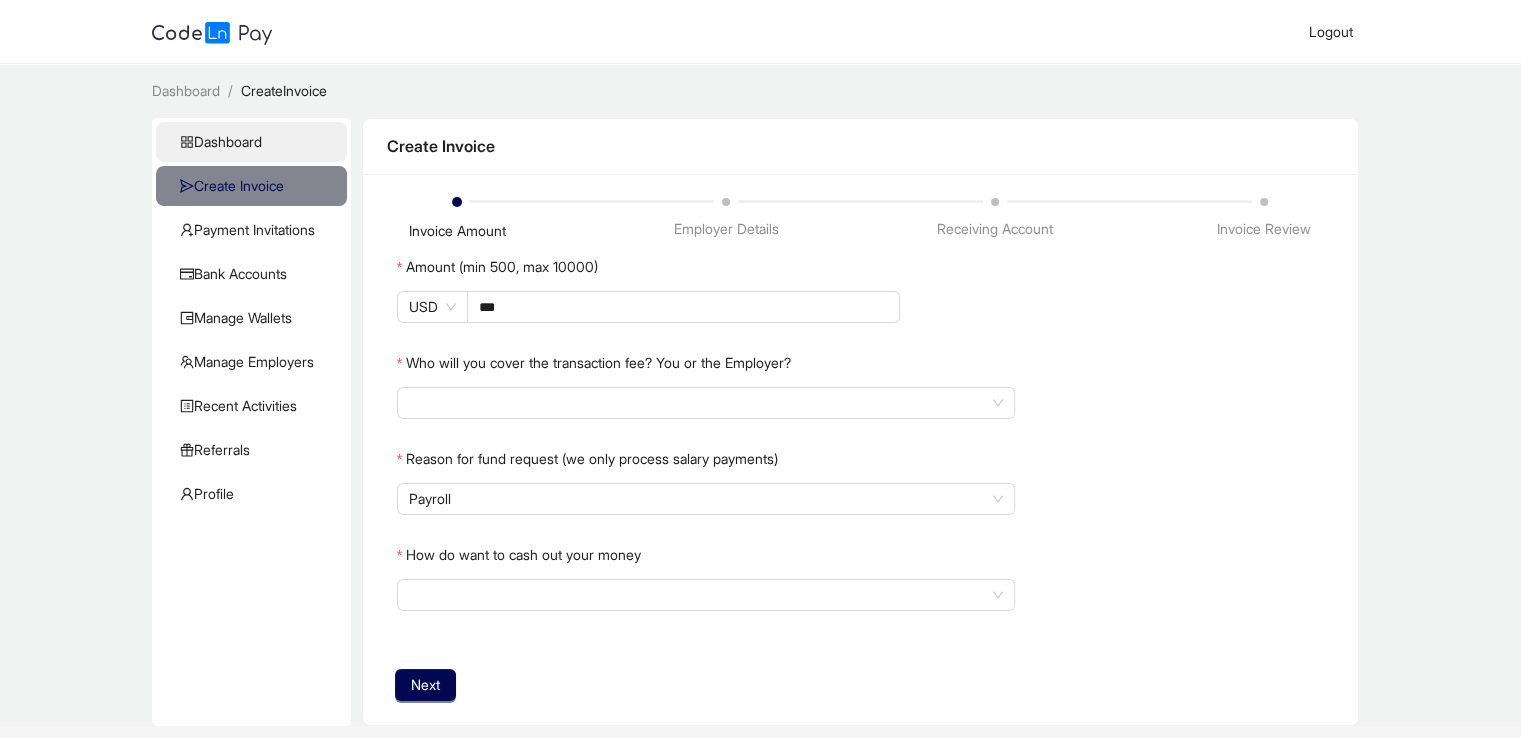 click on "Dashboard" 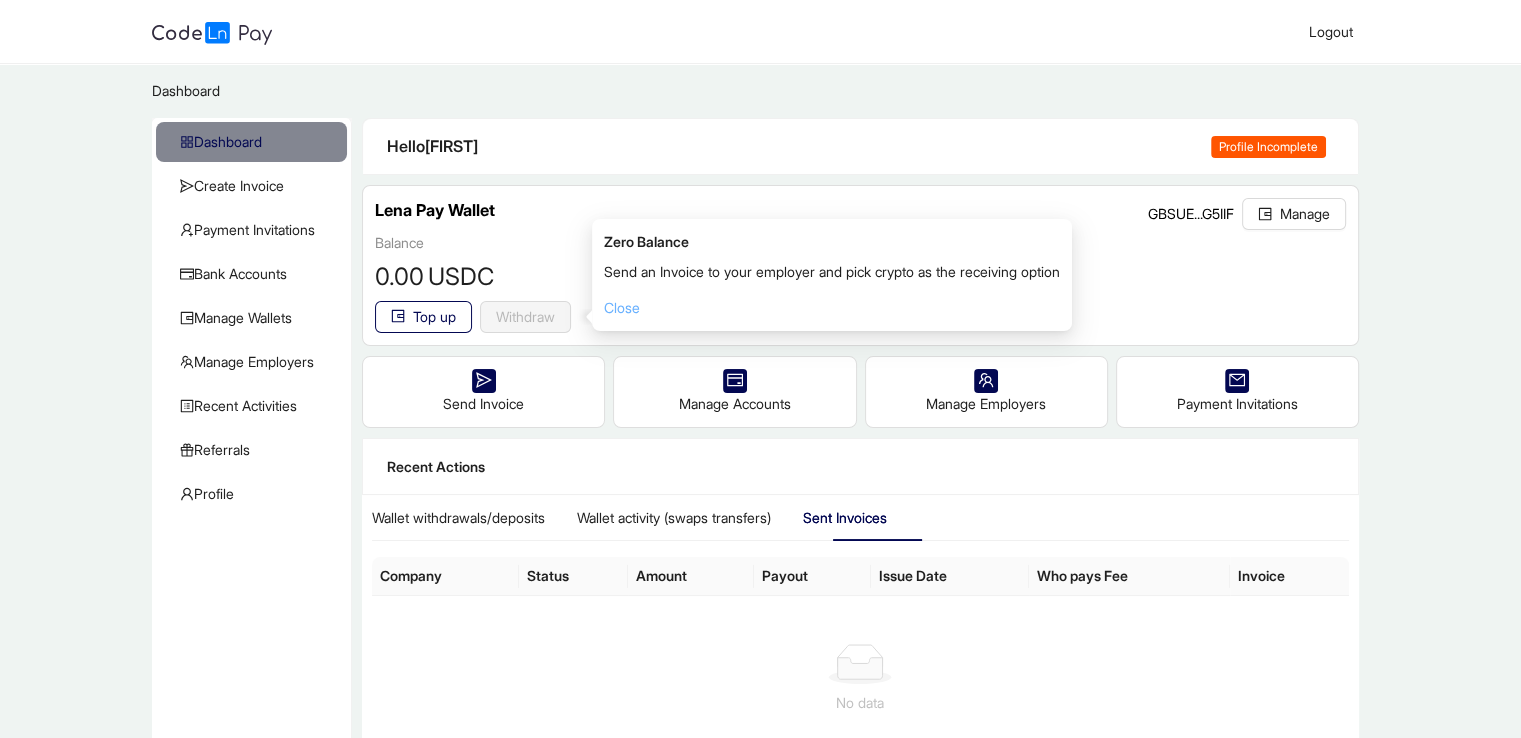 click on "Close" 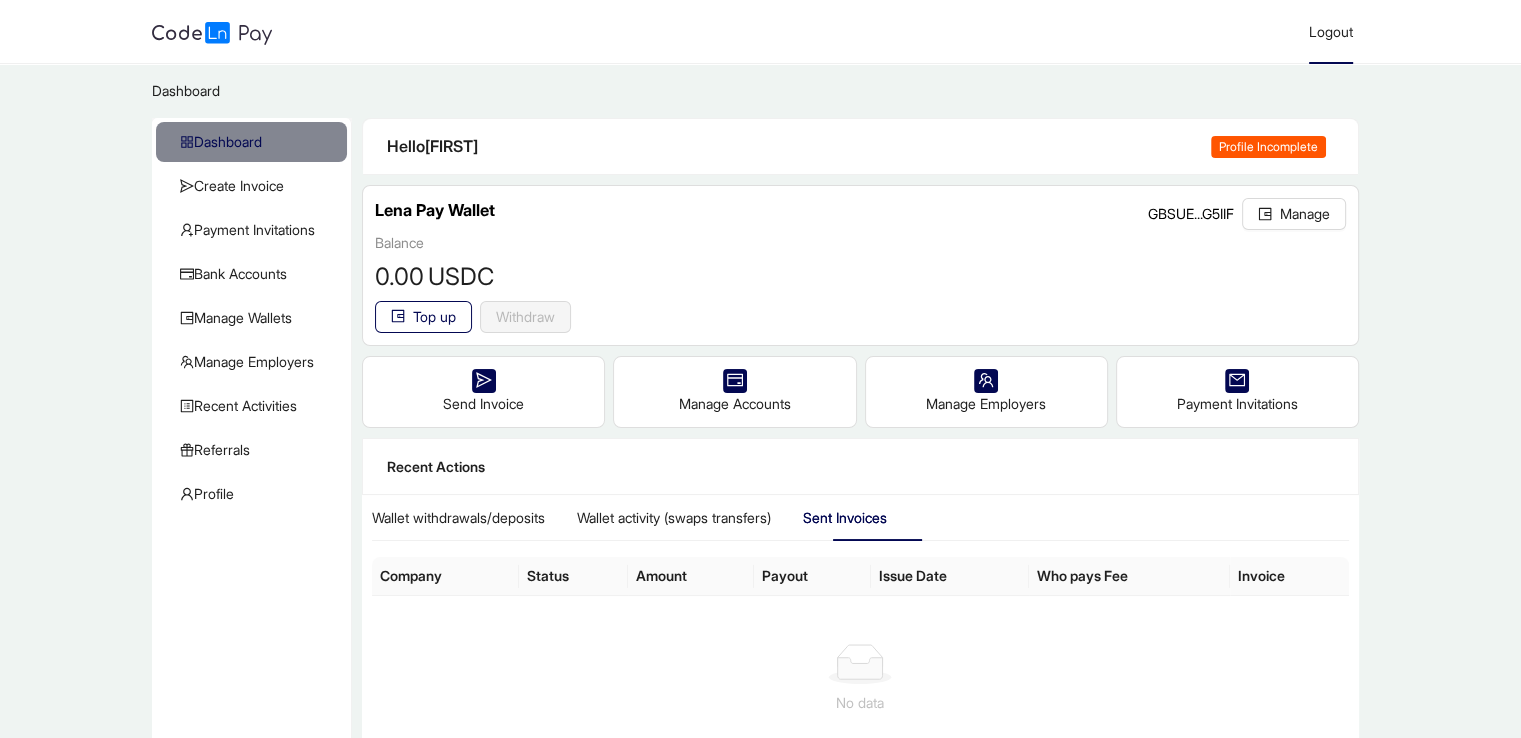 click on "Logout" 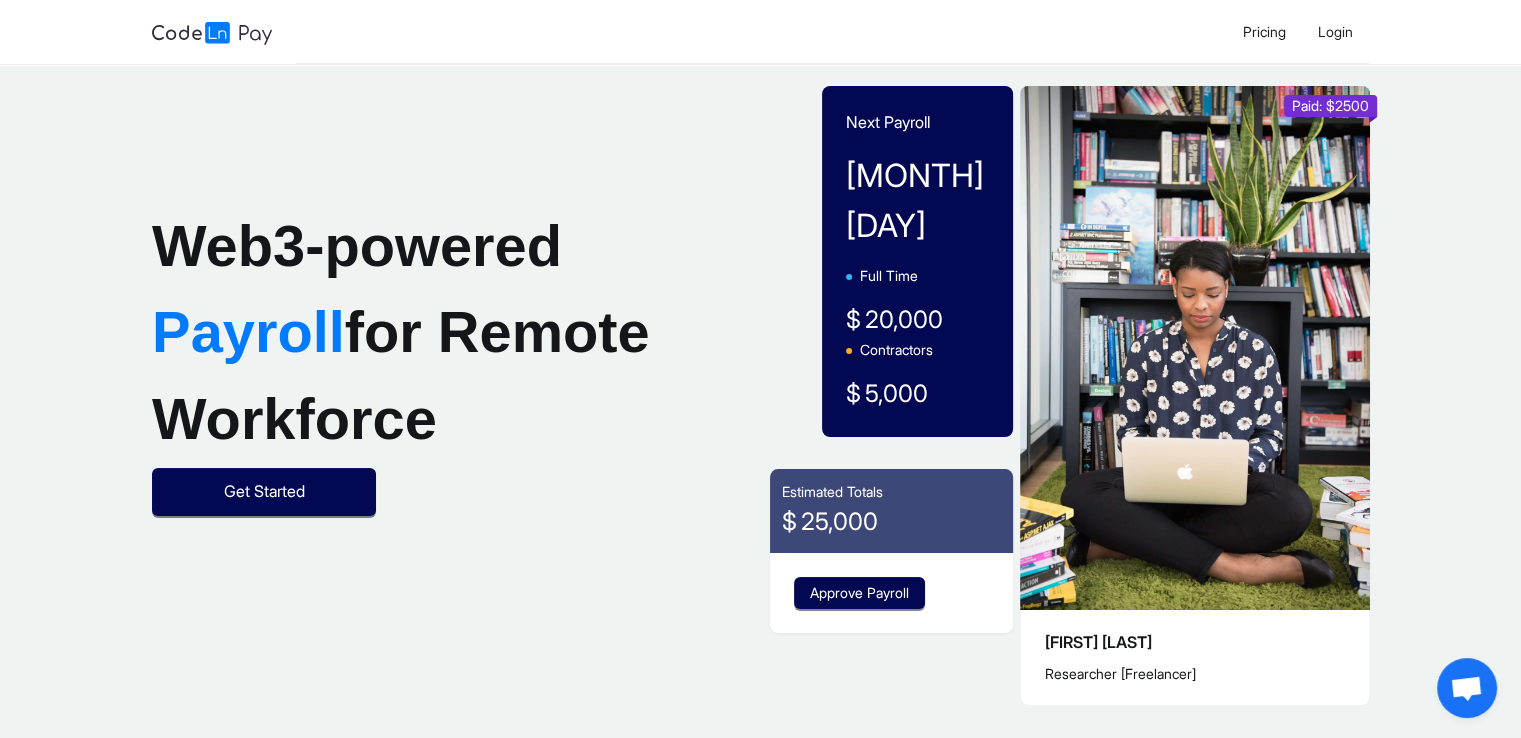 click on "Web3-powered    Payroll  for Remote Workforce  Get Started Next Payroll  July 28  Full Time   $  20,000  Contractors   $  5,000  Estimated Totals  $ 25,000 Approve Payroll Jessica Aba Researcher [Freelancer] Paid: $2500" 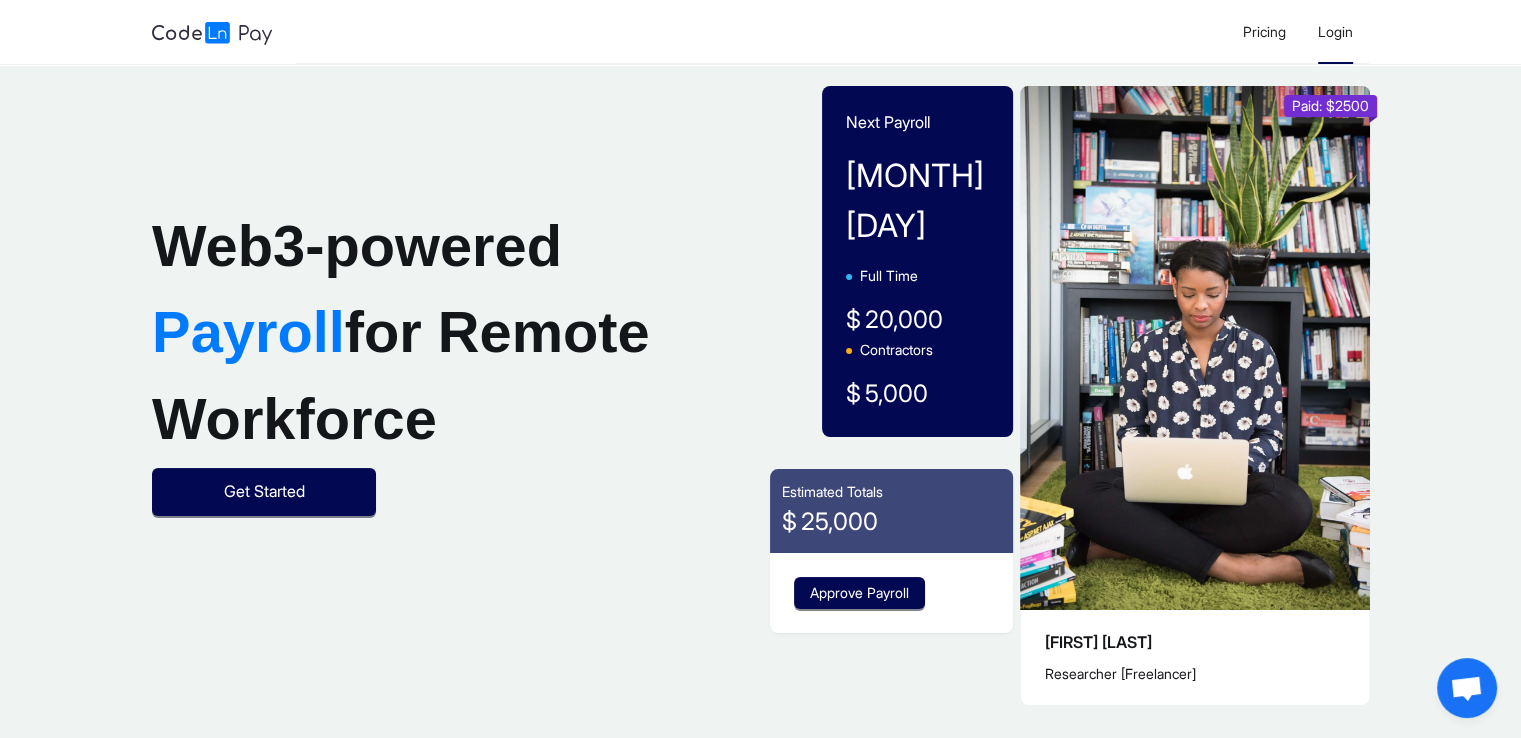 click on "Login" 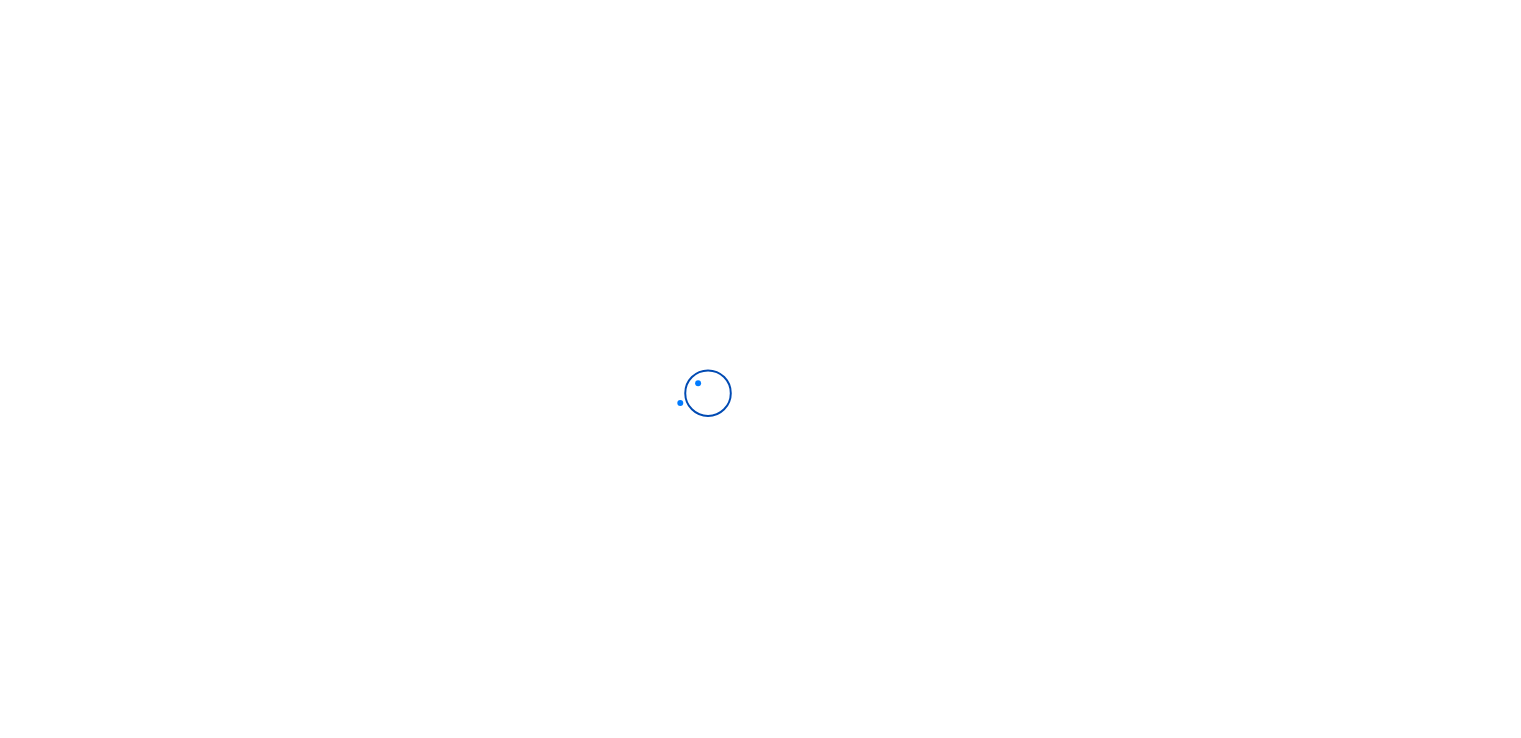 scroll, scrollTop: 0, scrollLeft: 0, axis: both 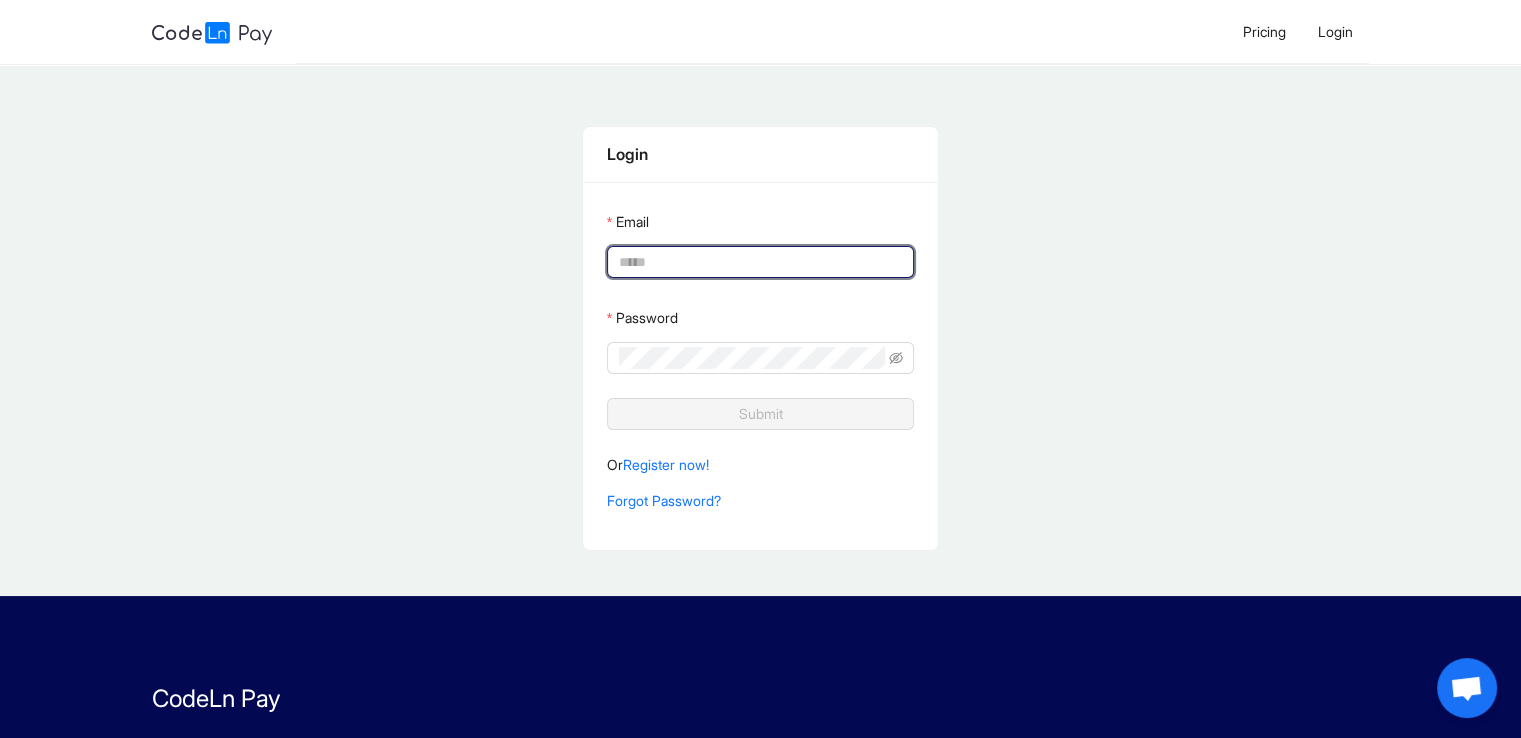 click on "Email" at bounding box center (758, 262) 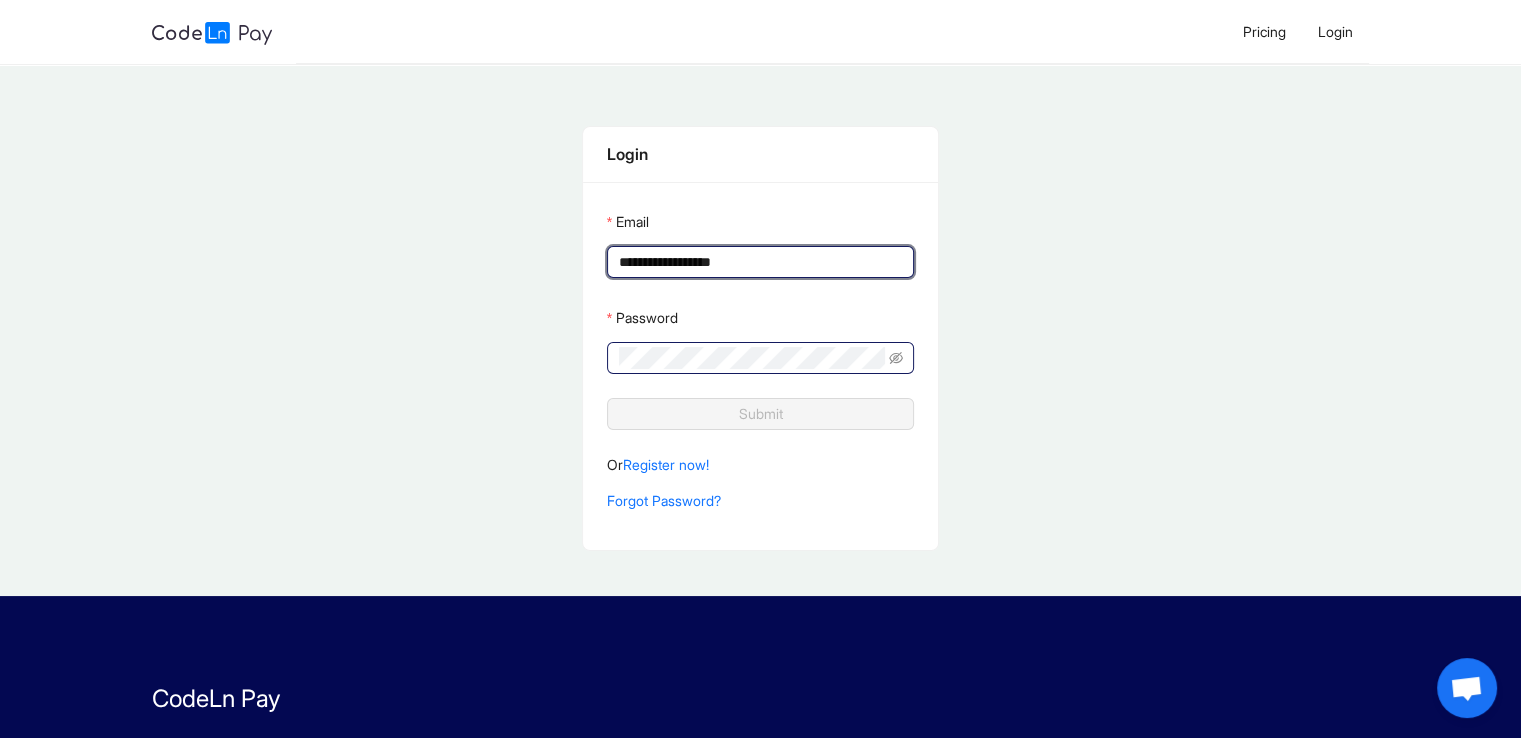 type on "**********" 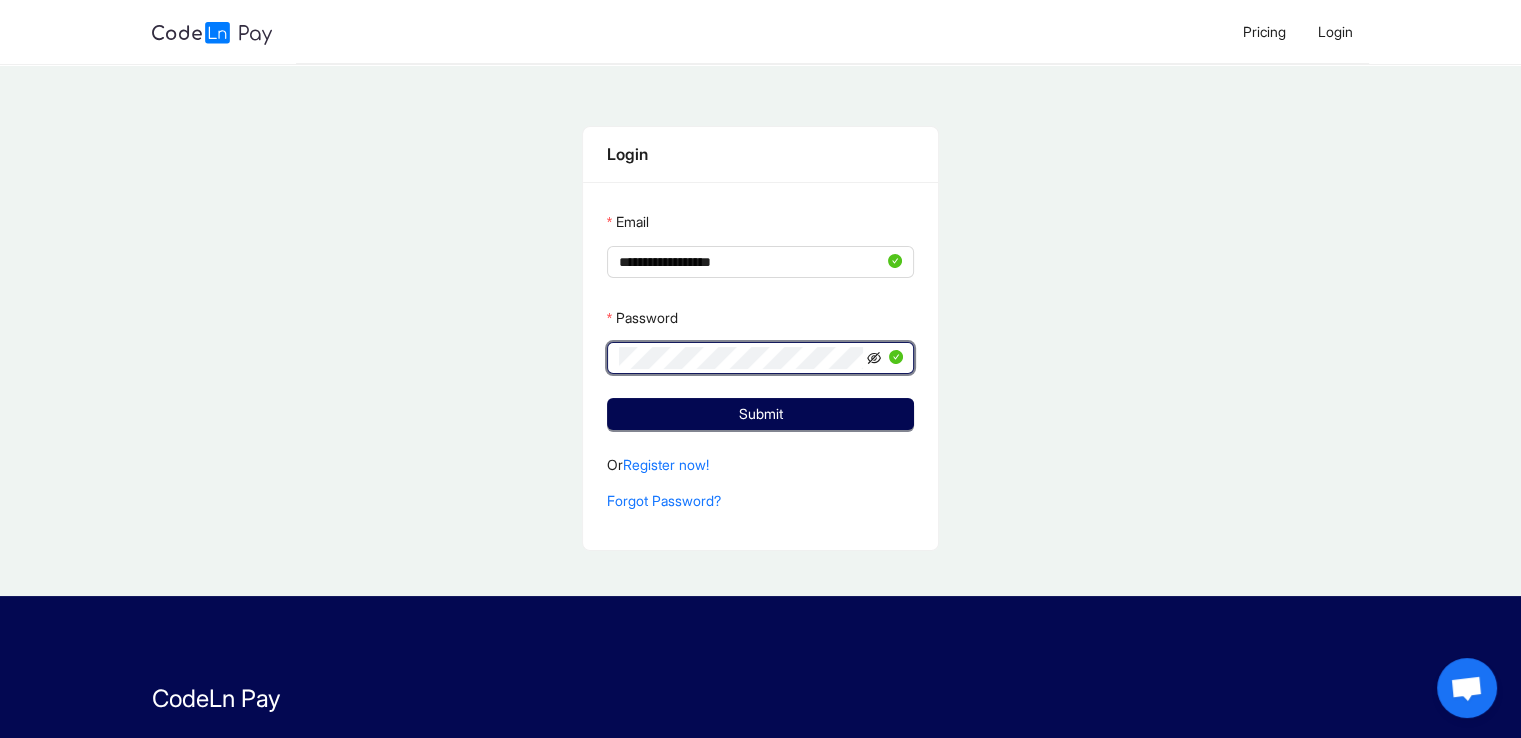 click 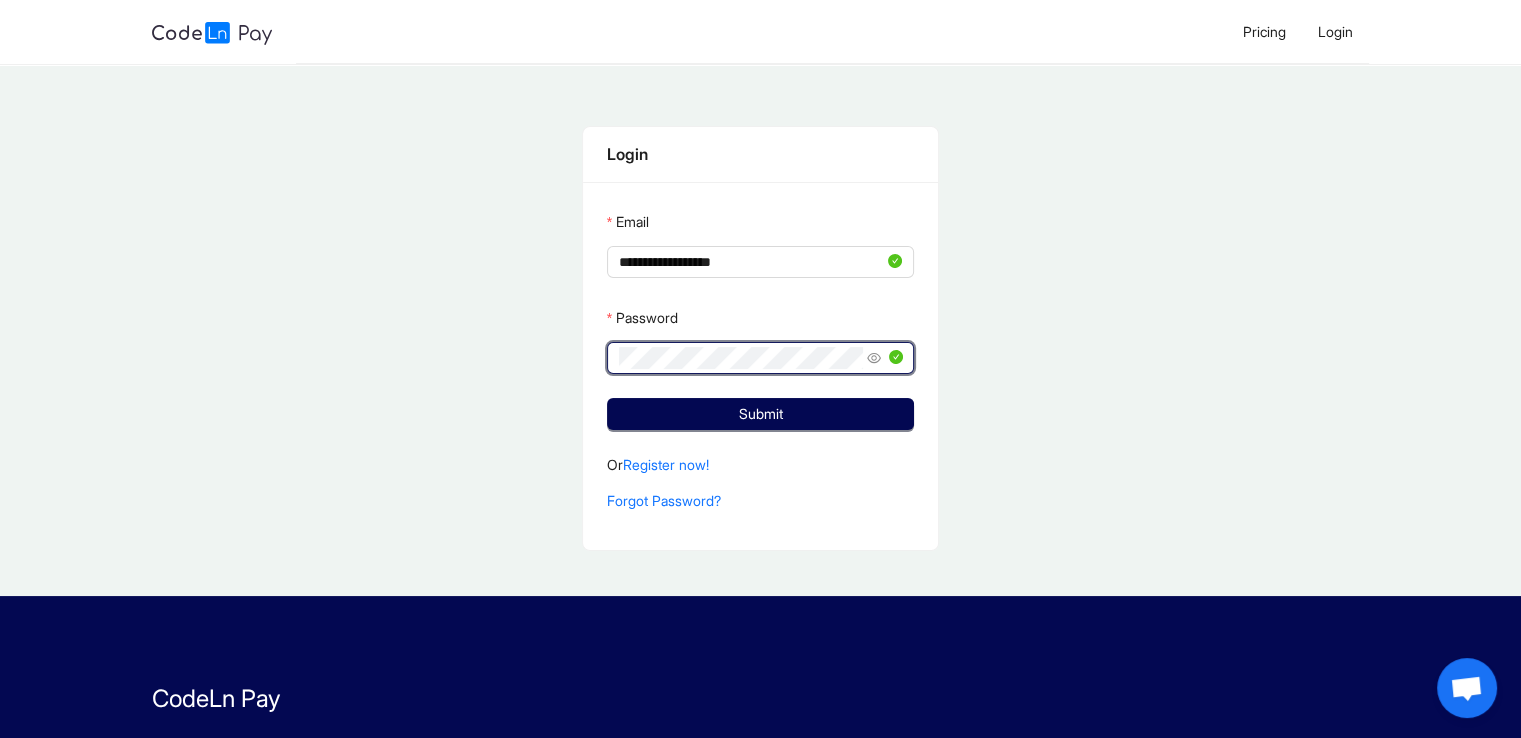 click 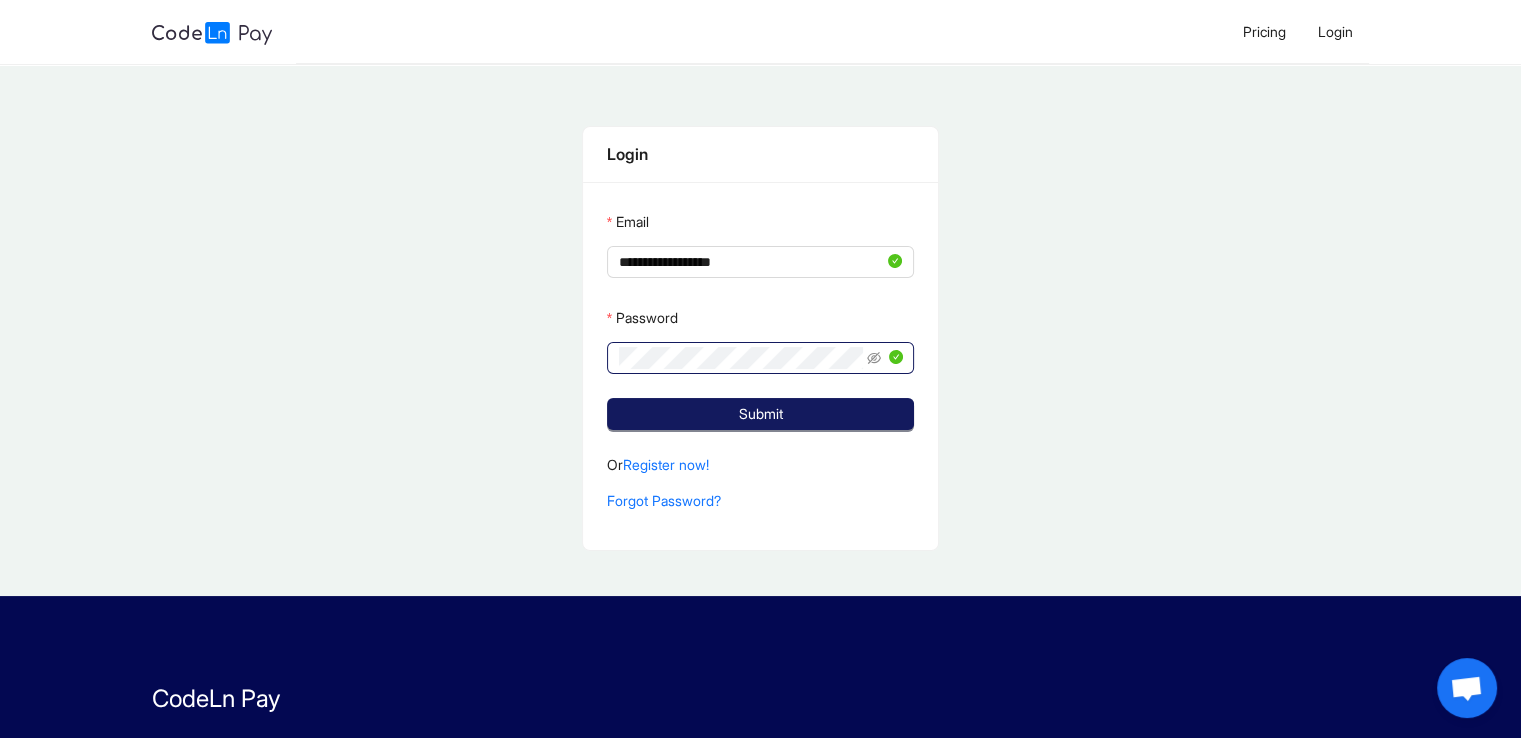 click on "Submit" 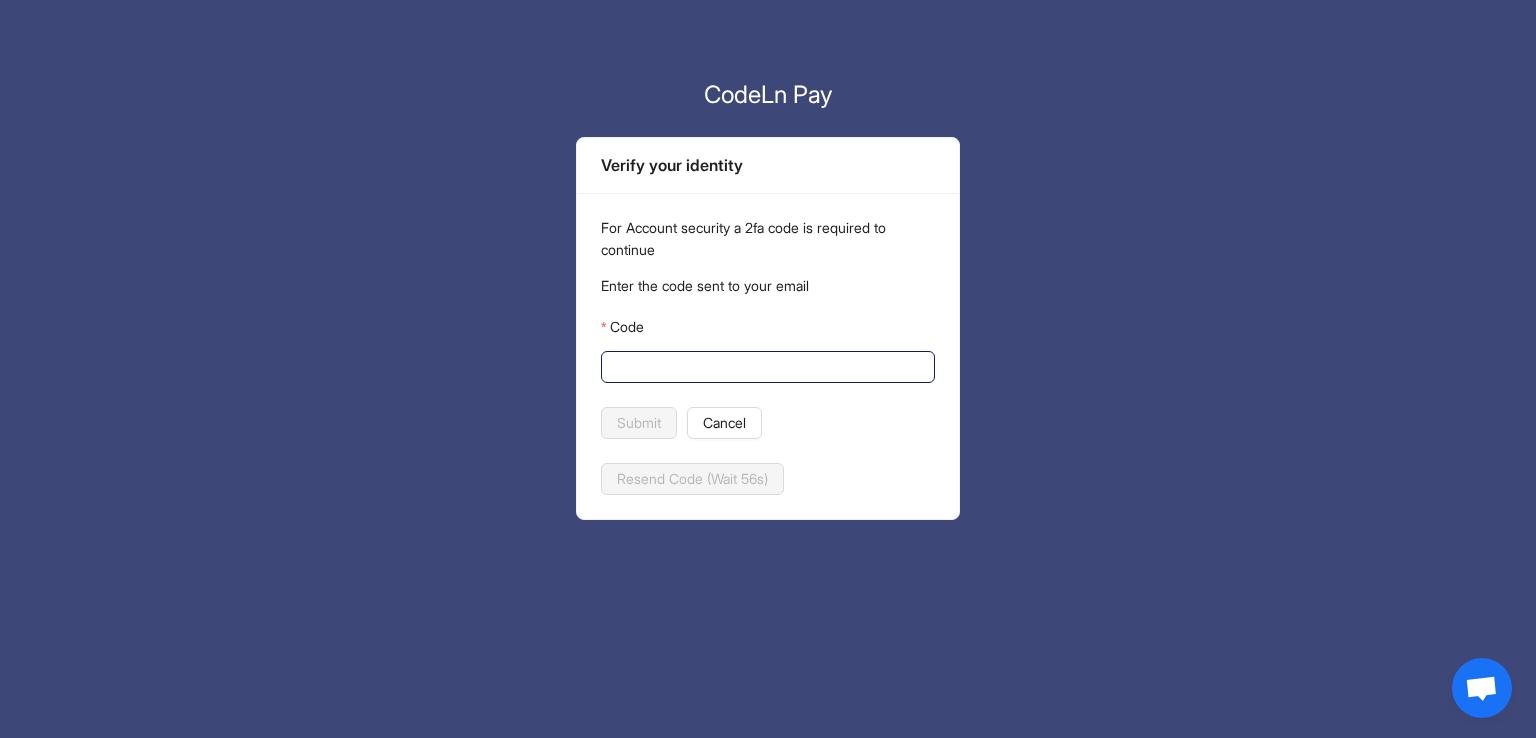 click on "Code" at bounding box center [766, 367] 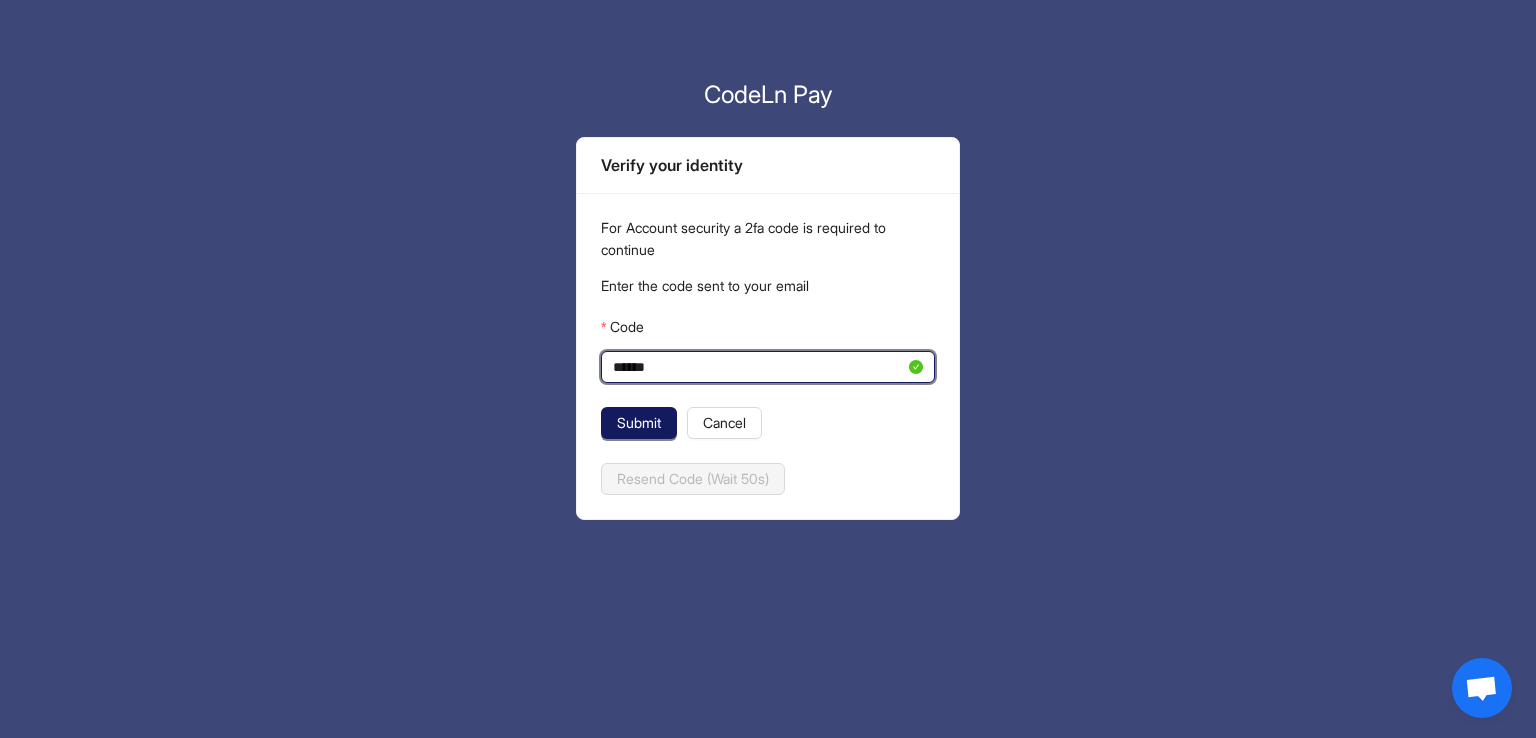 type on "******" 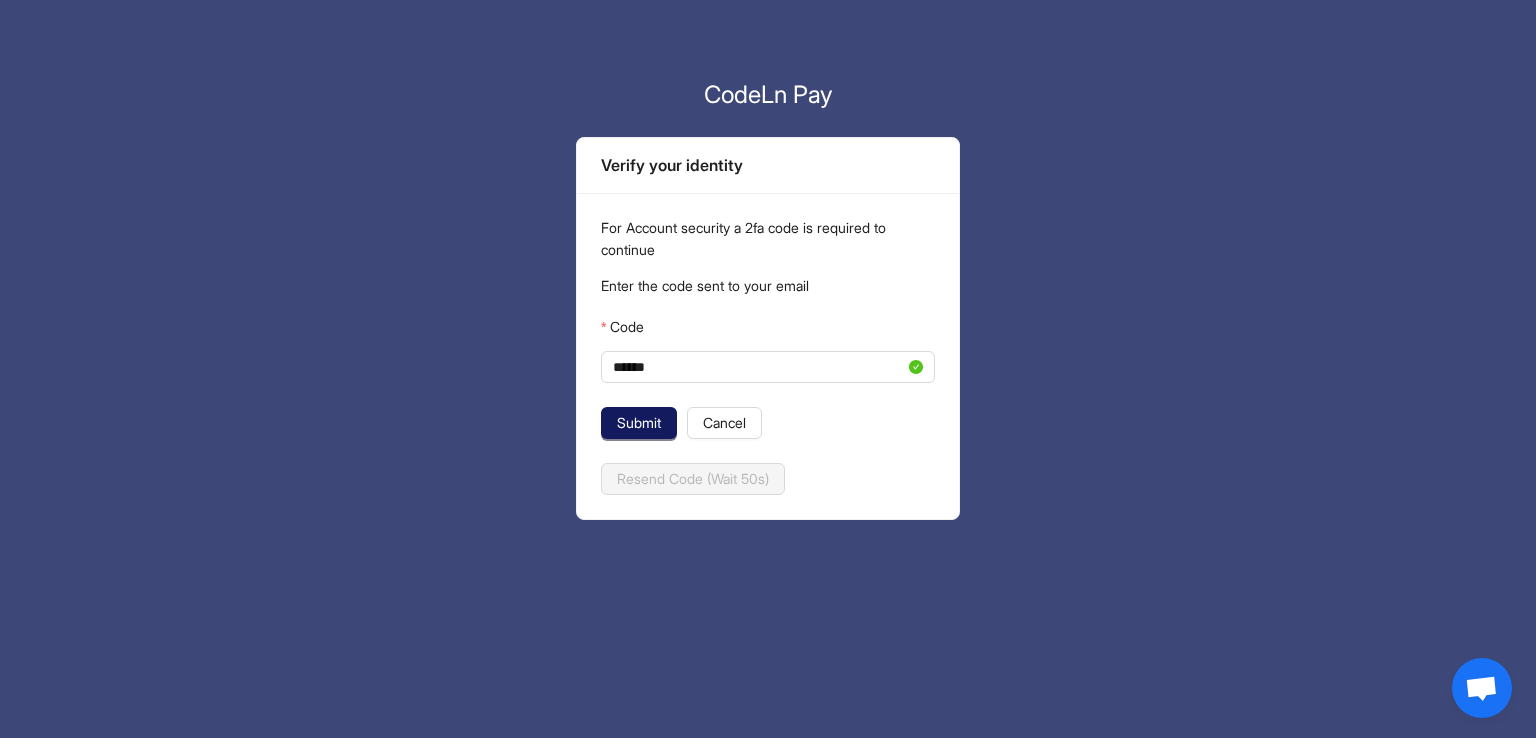 click on "Submit" 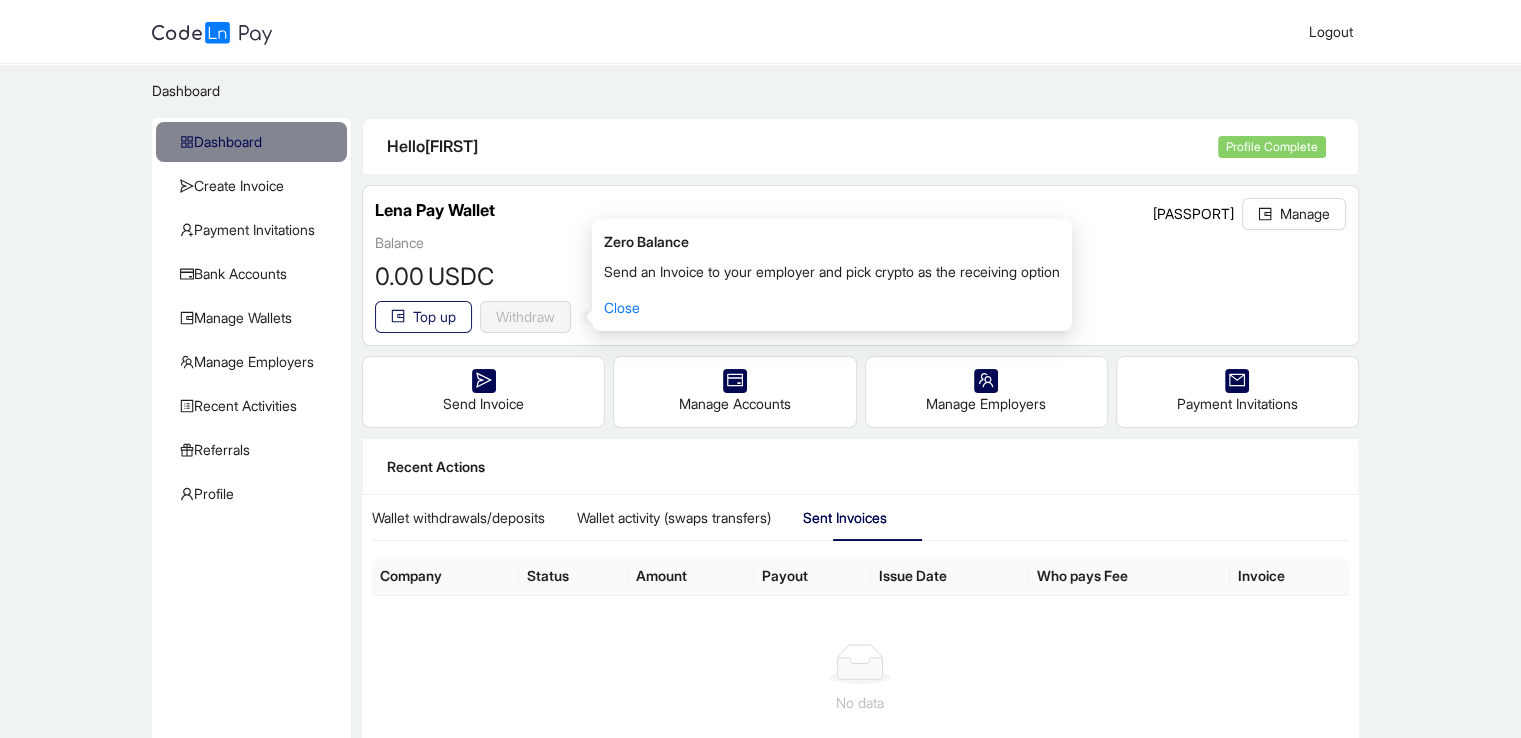 click on "Top up" 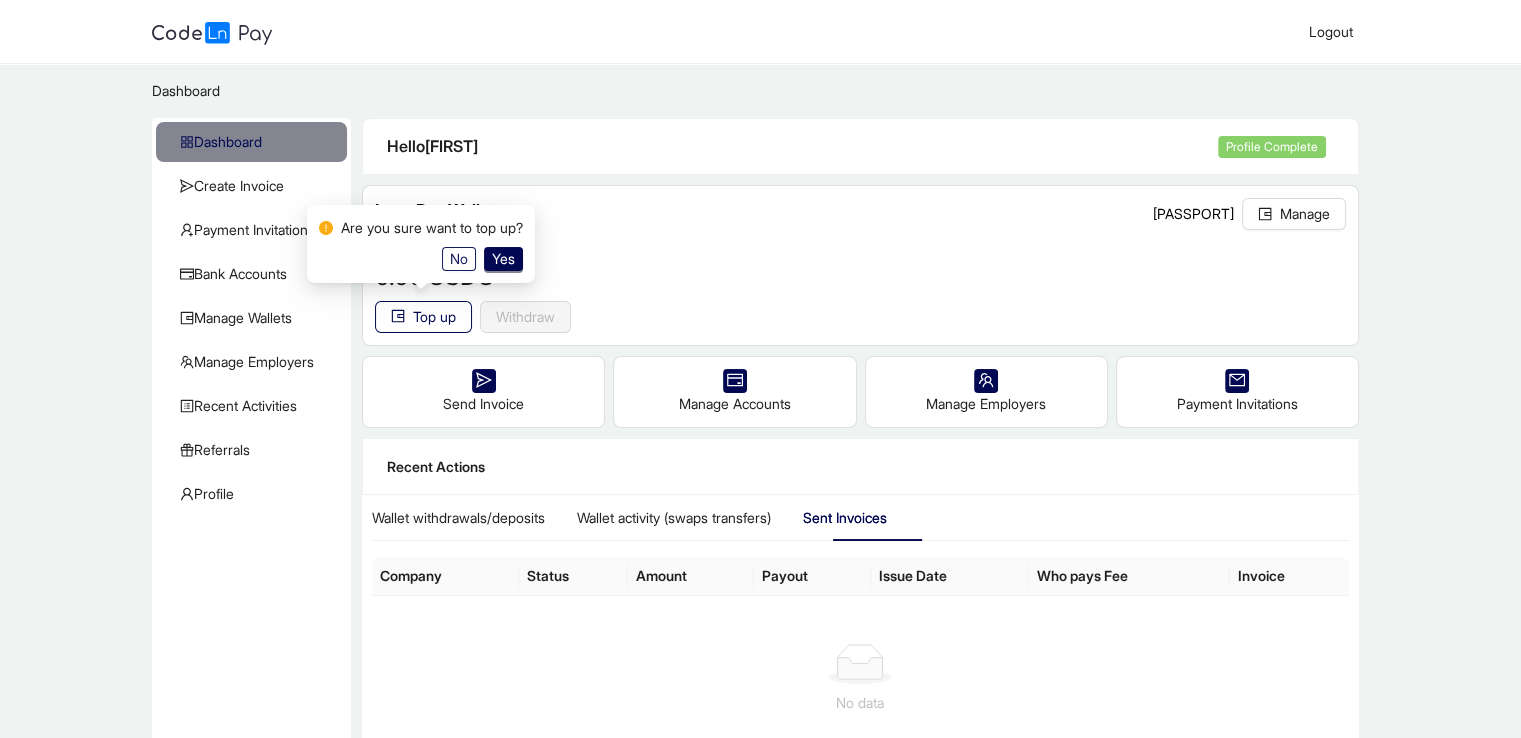 click on "No" 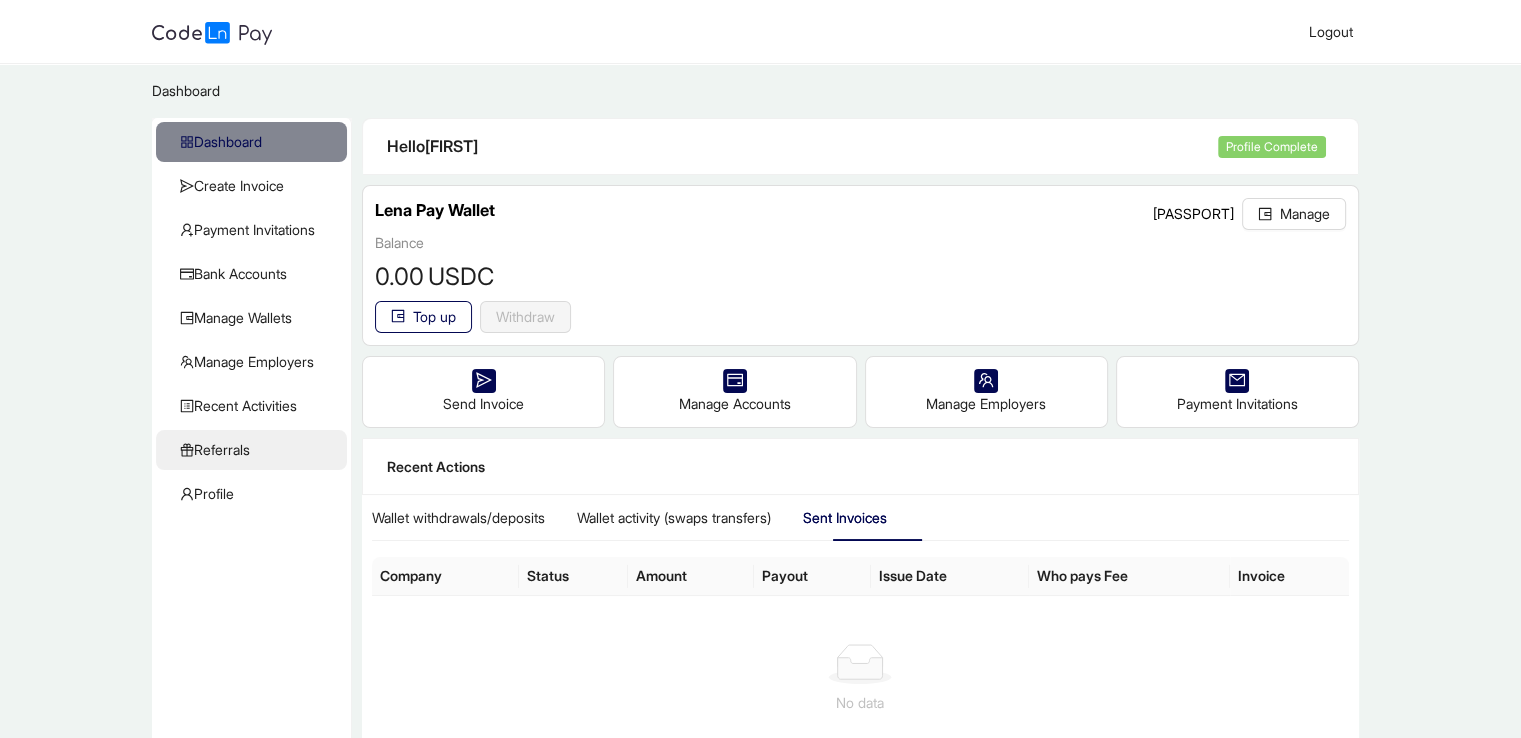 click on "Referrals" 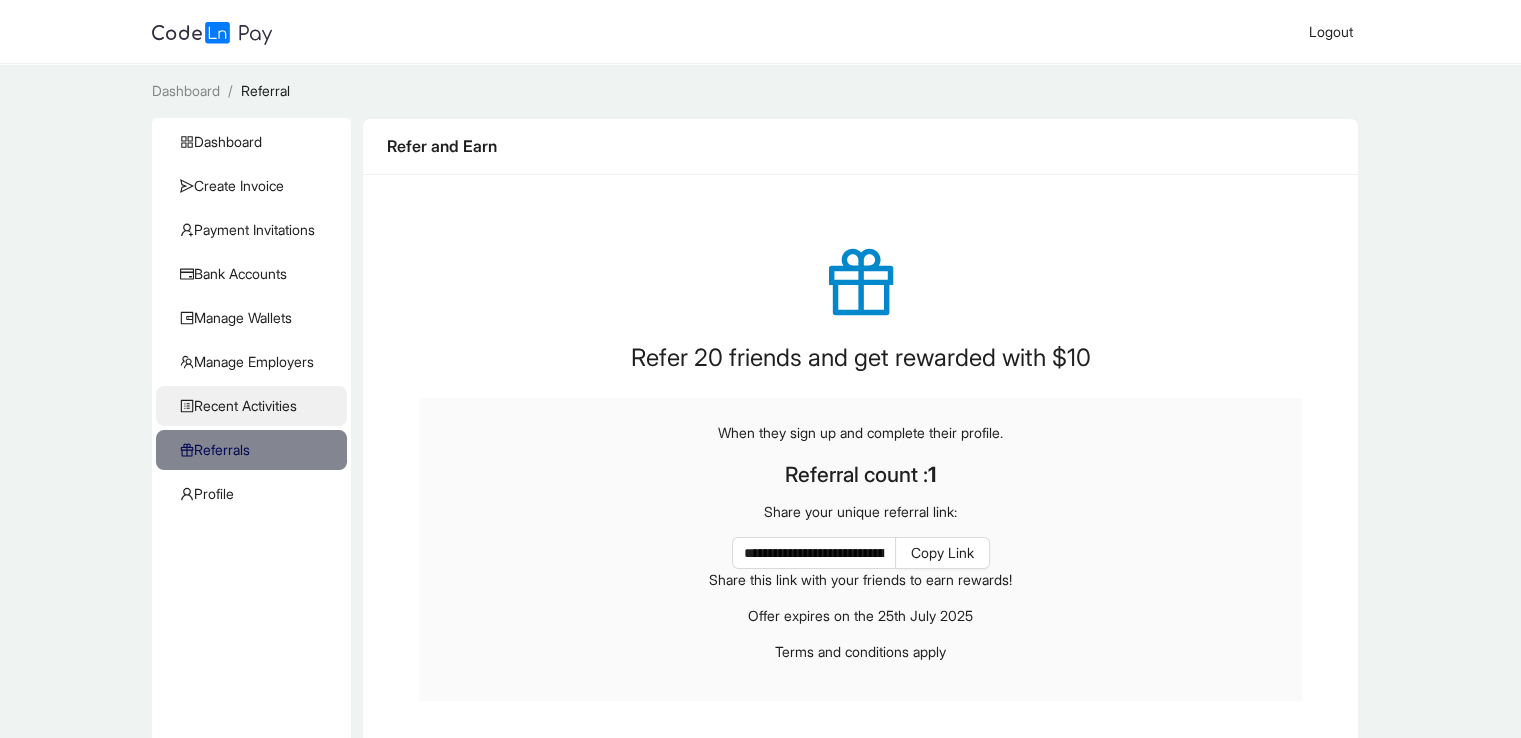 click on "Recent Activities" 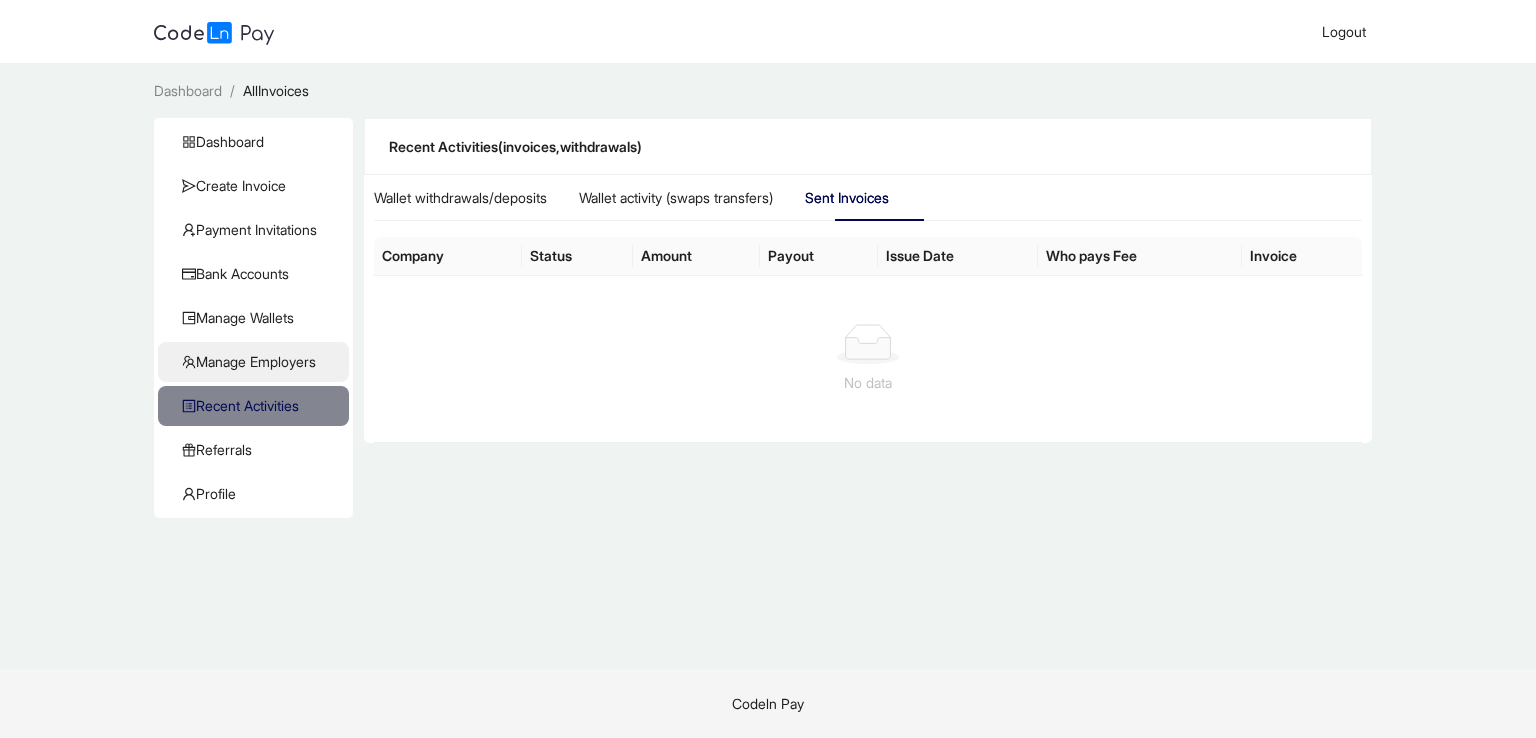 click on "Manage Employers" 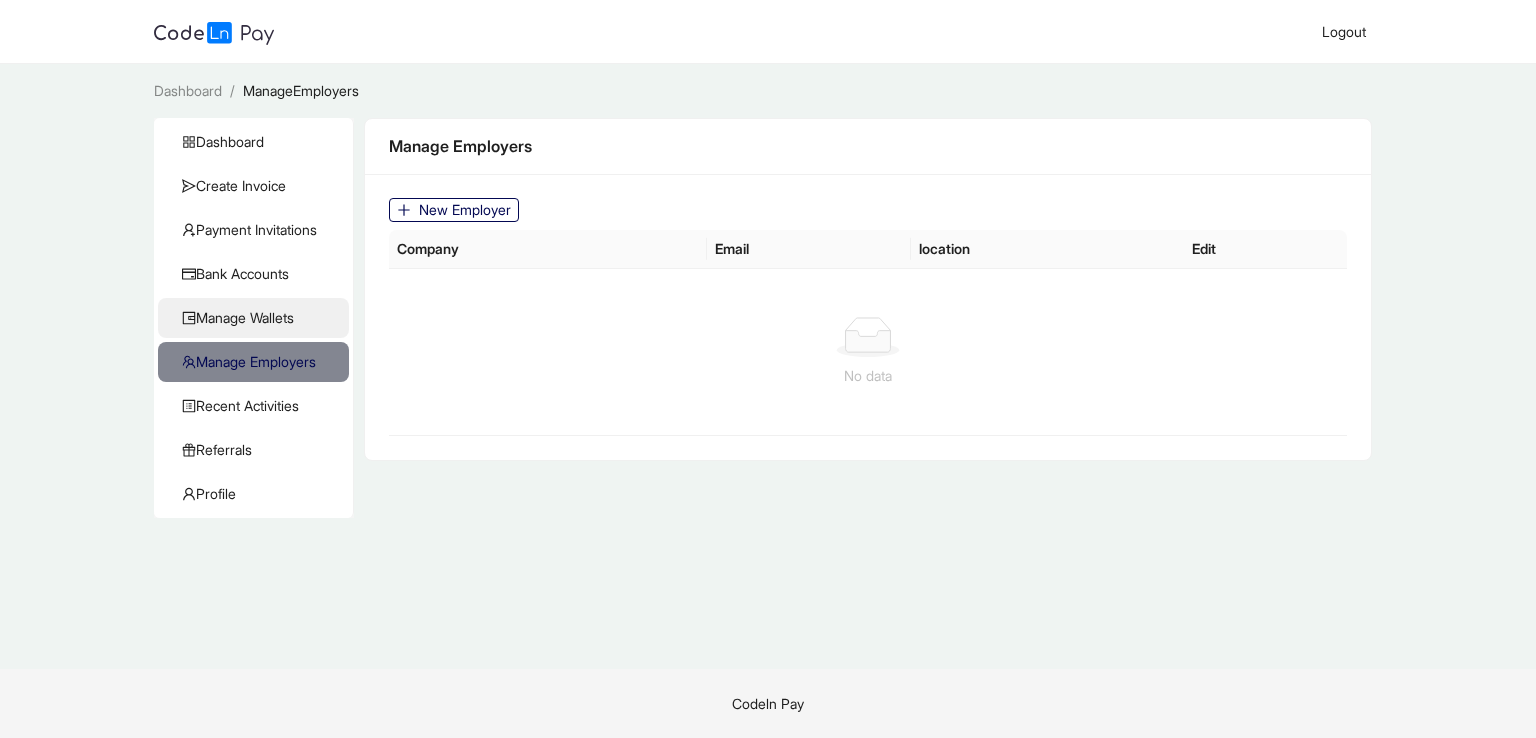 click on "Manage Wallets" 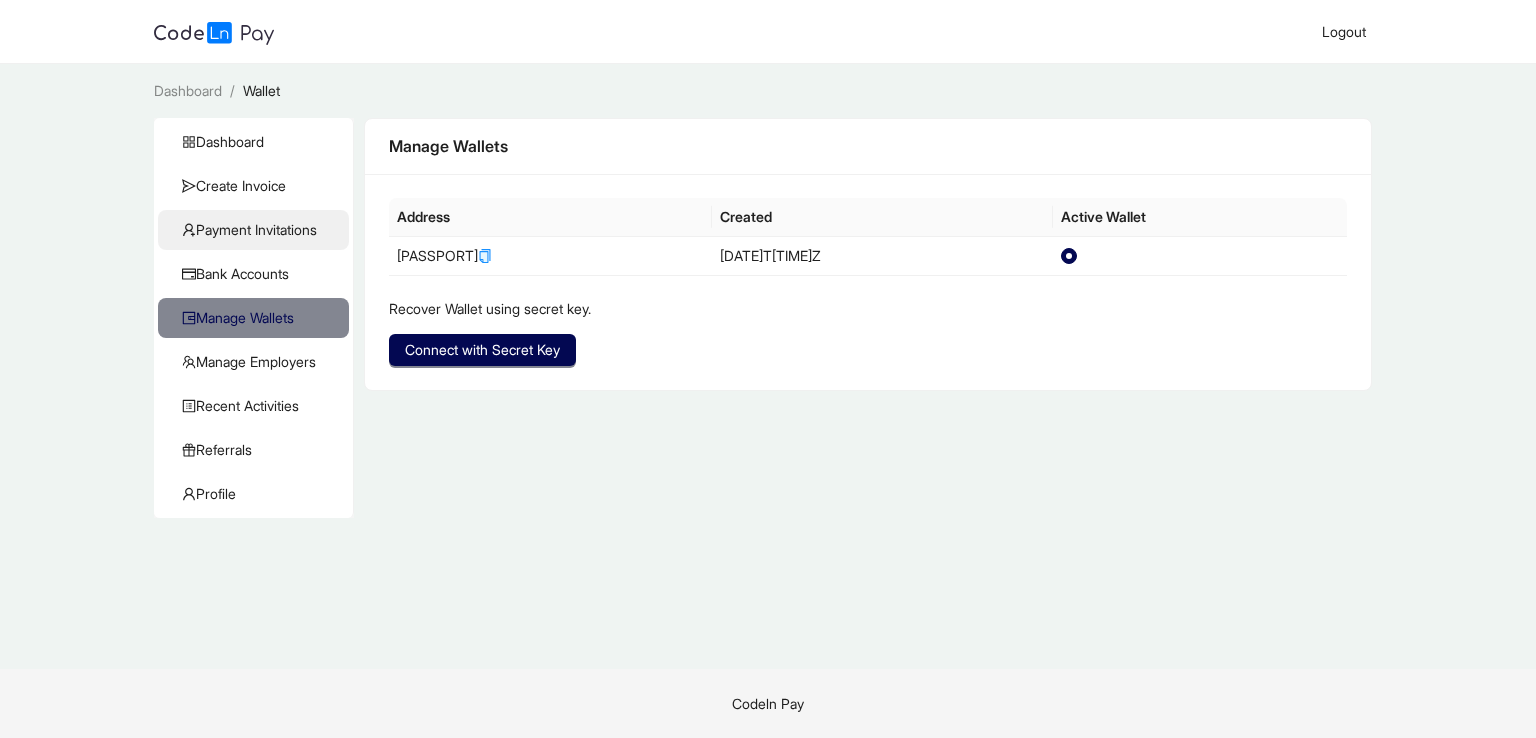 click on "Payment Invitations" 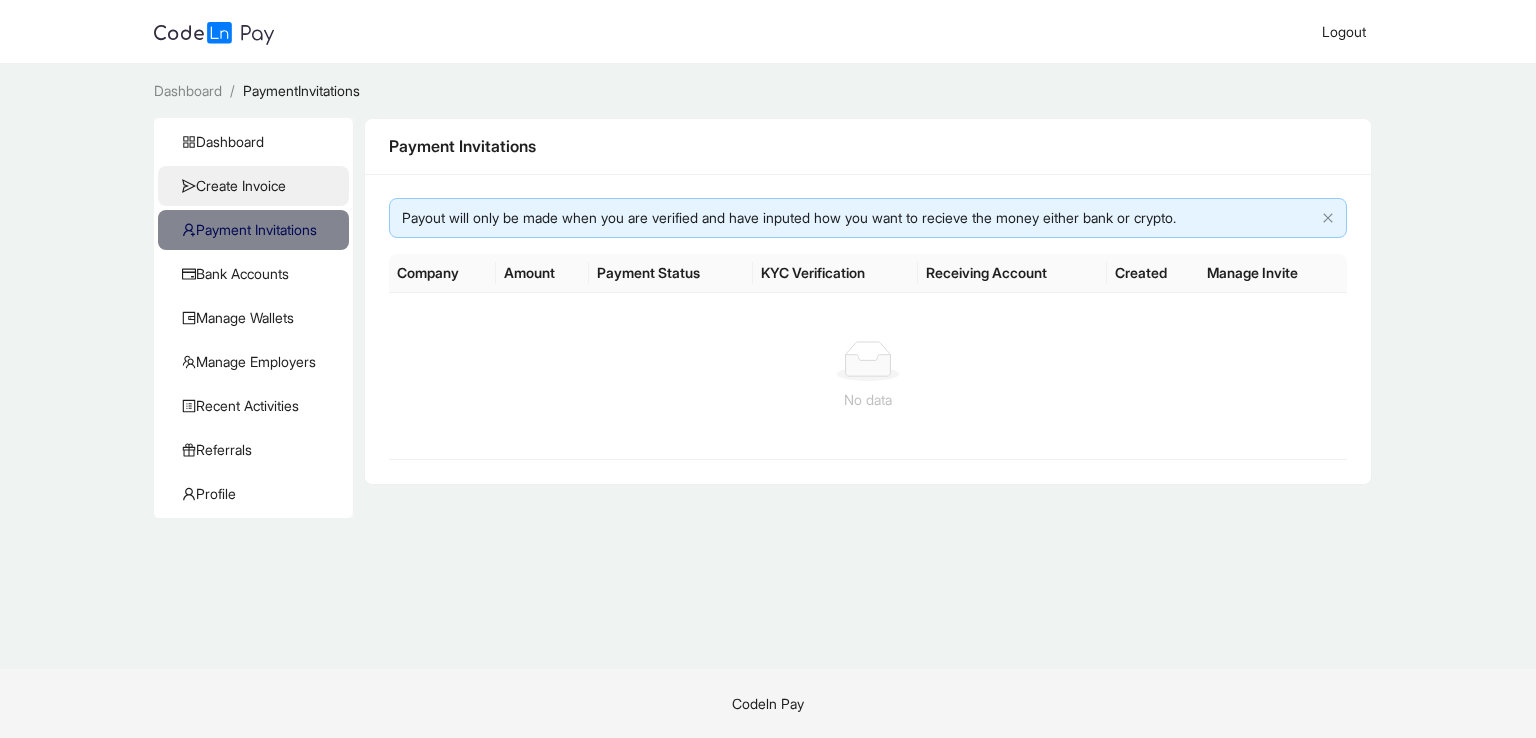 click on "Create Invoice" 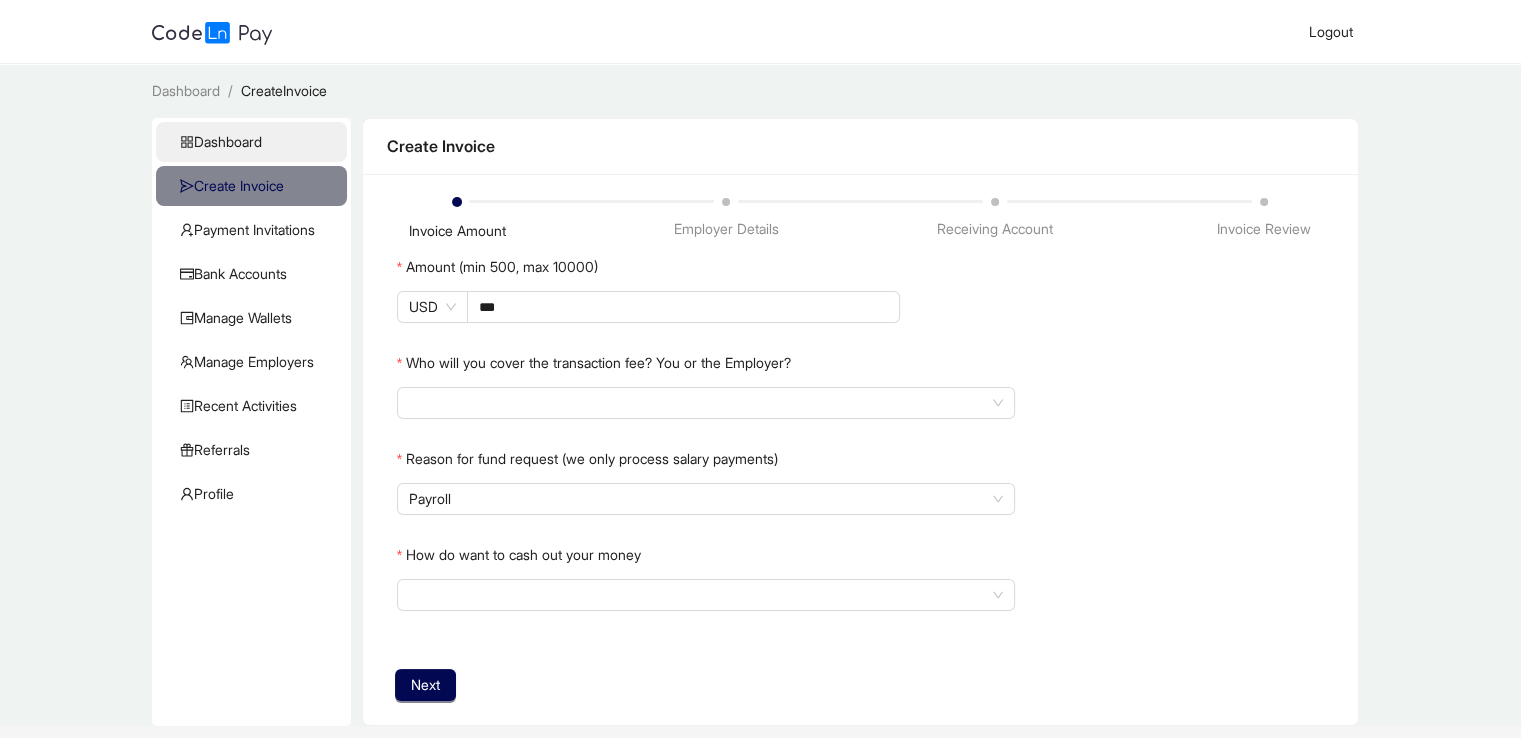 click on "Dashboard" 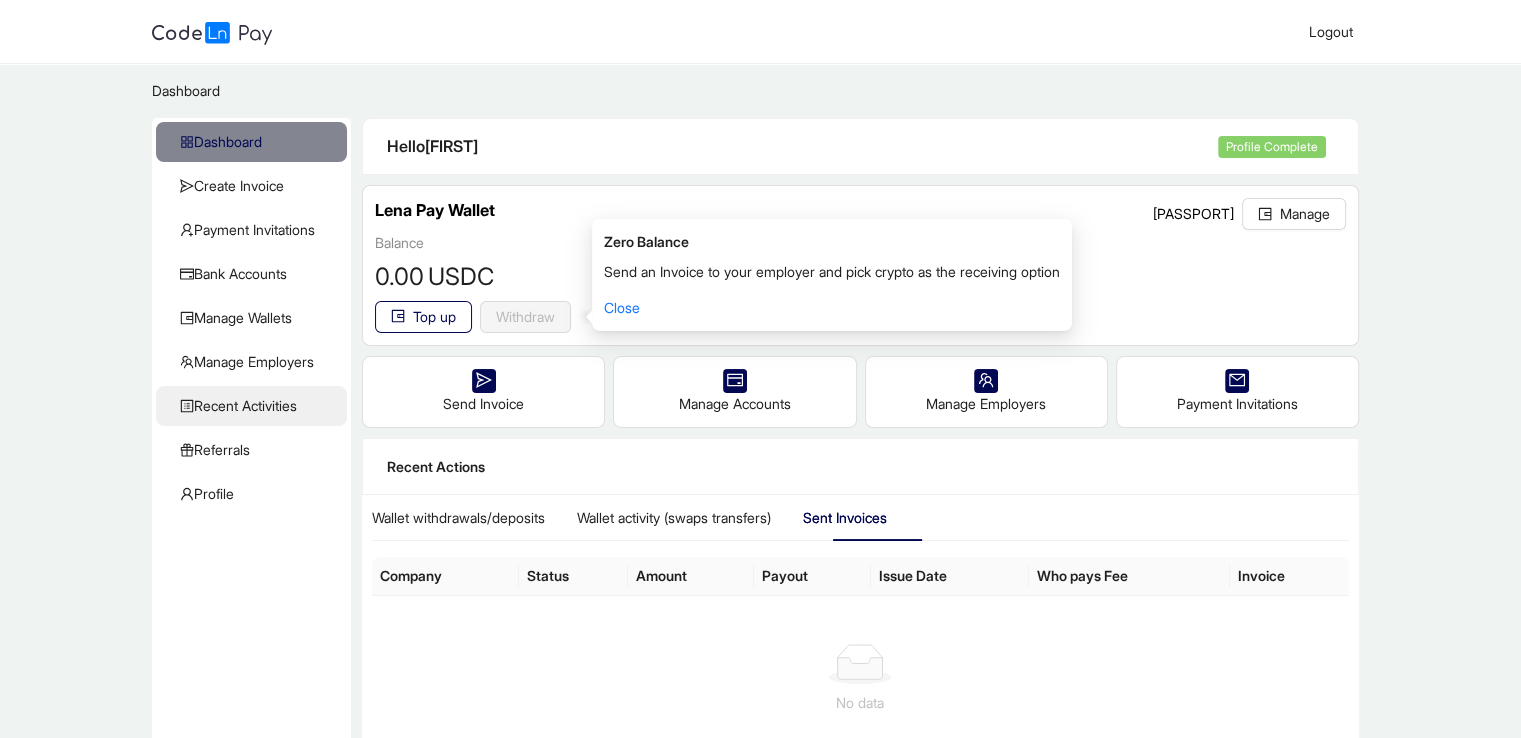 click on "Recent Activities" 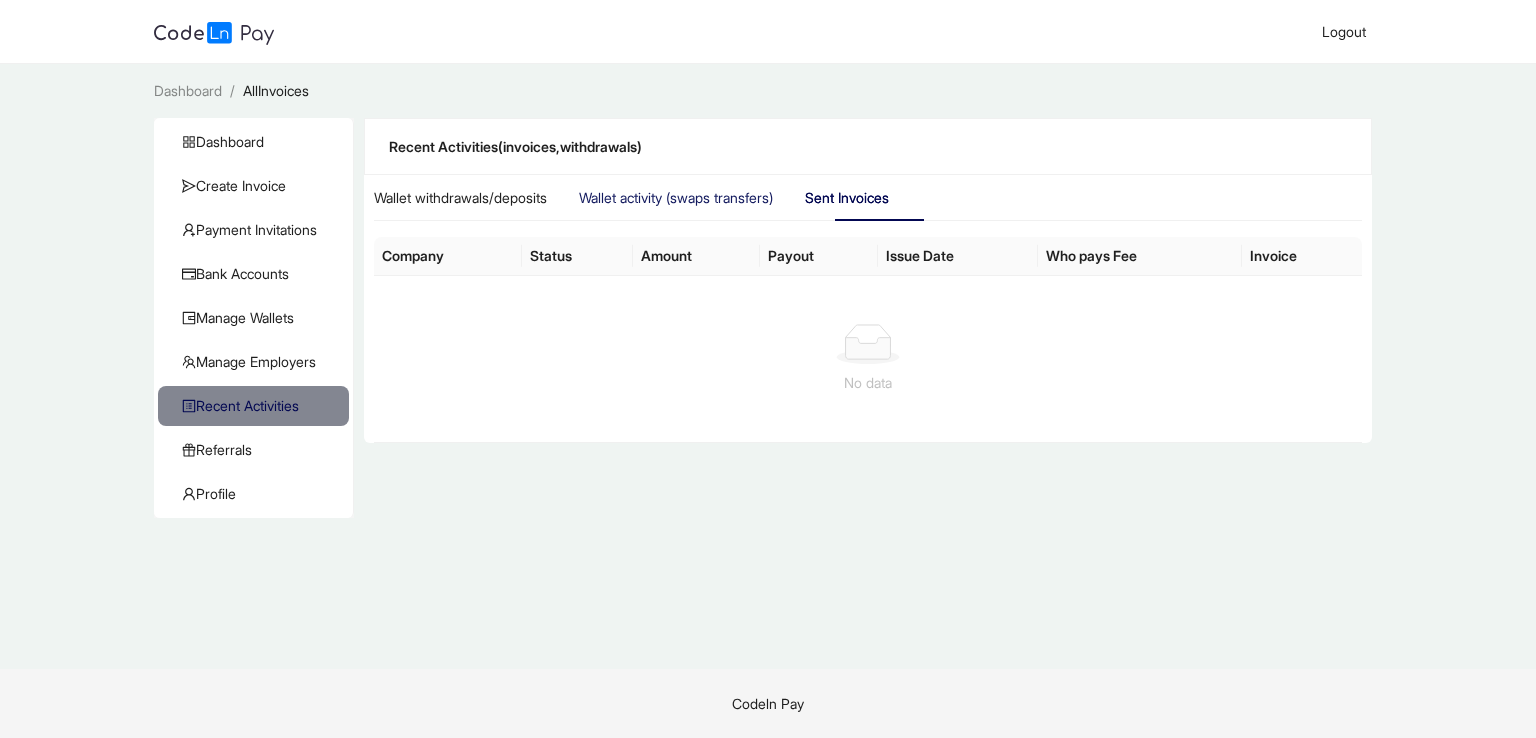 click on "Wallet activity (swaps transfers)" 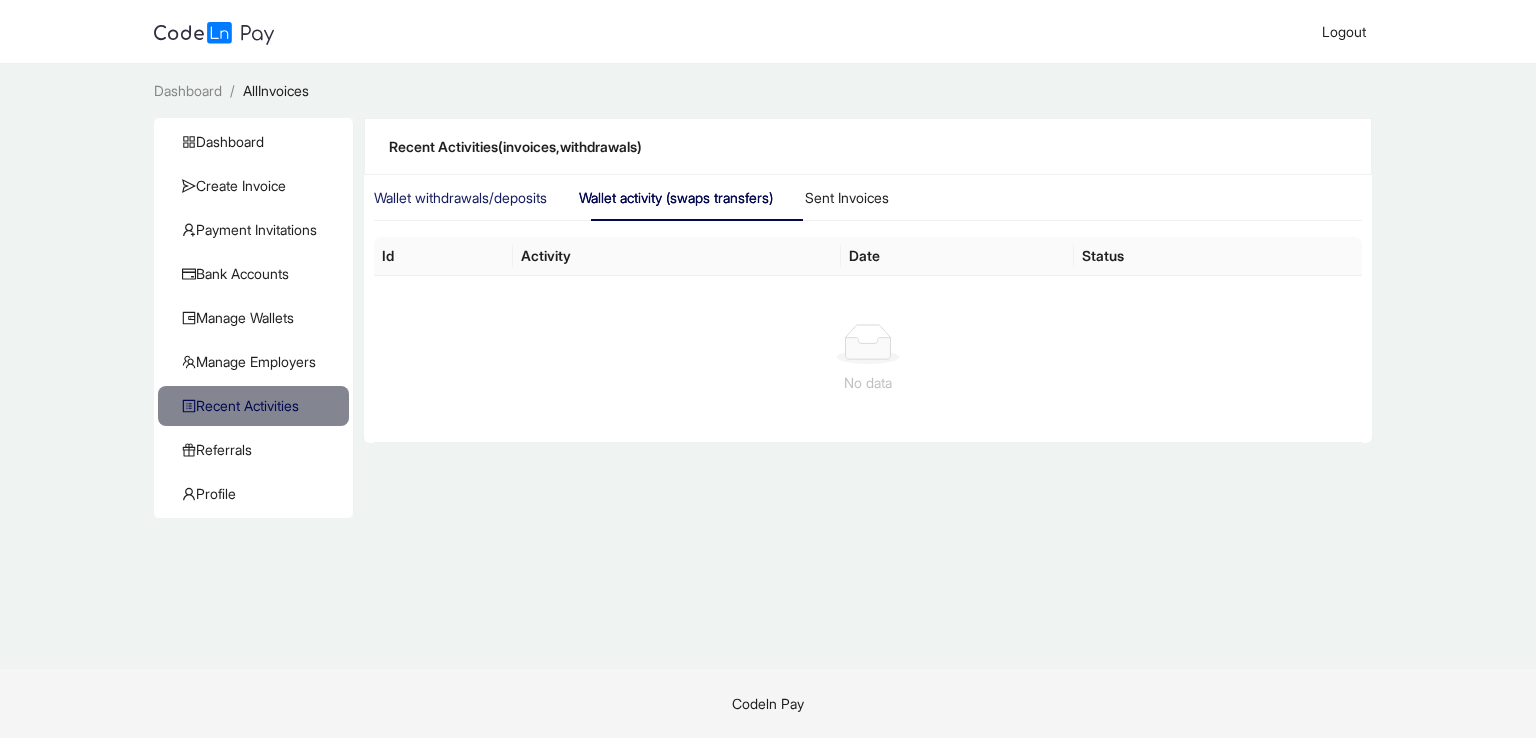 click on "Wallet  withdrawals/deposits" 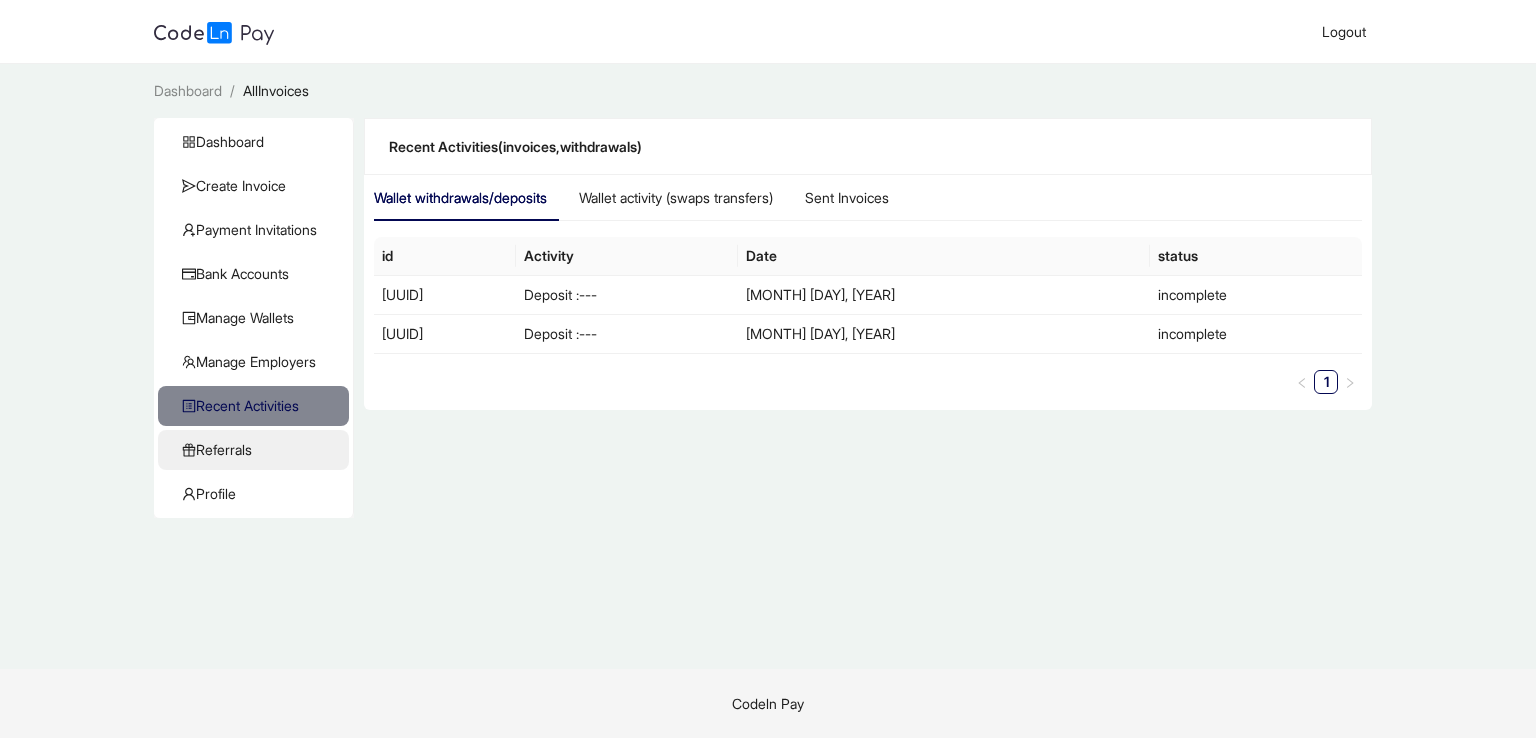 click on "Referrals" 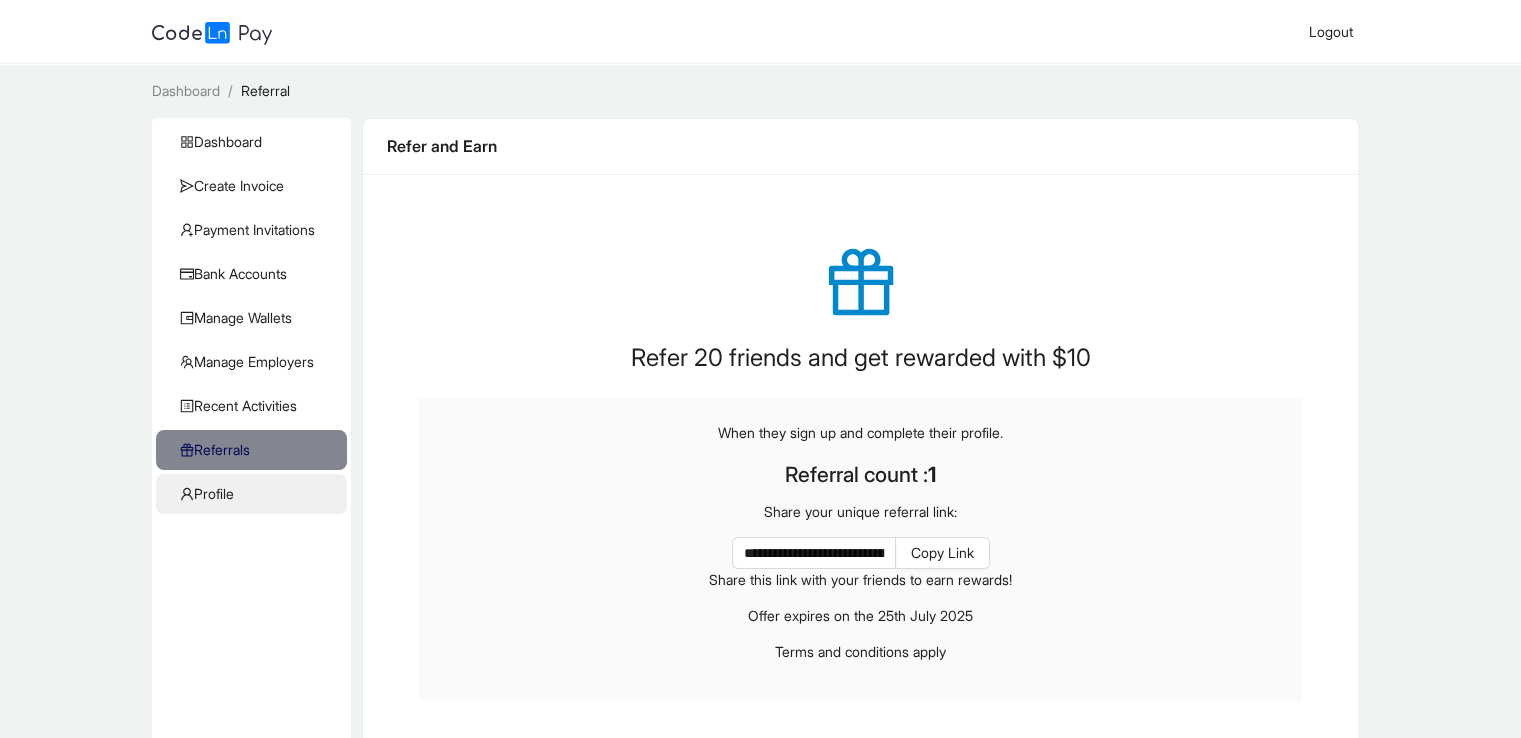 click on "Profile" 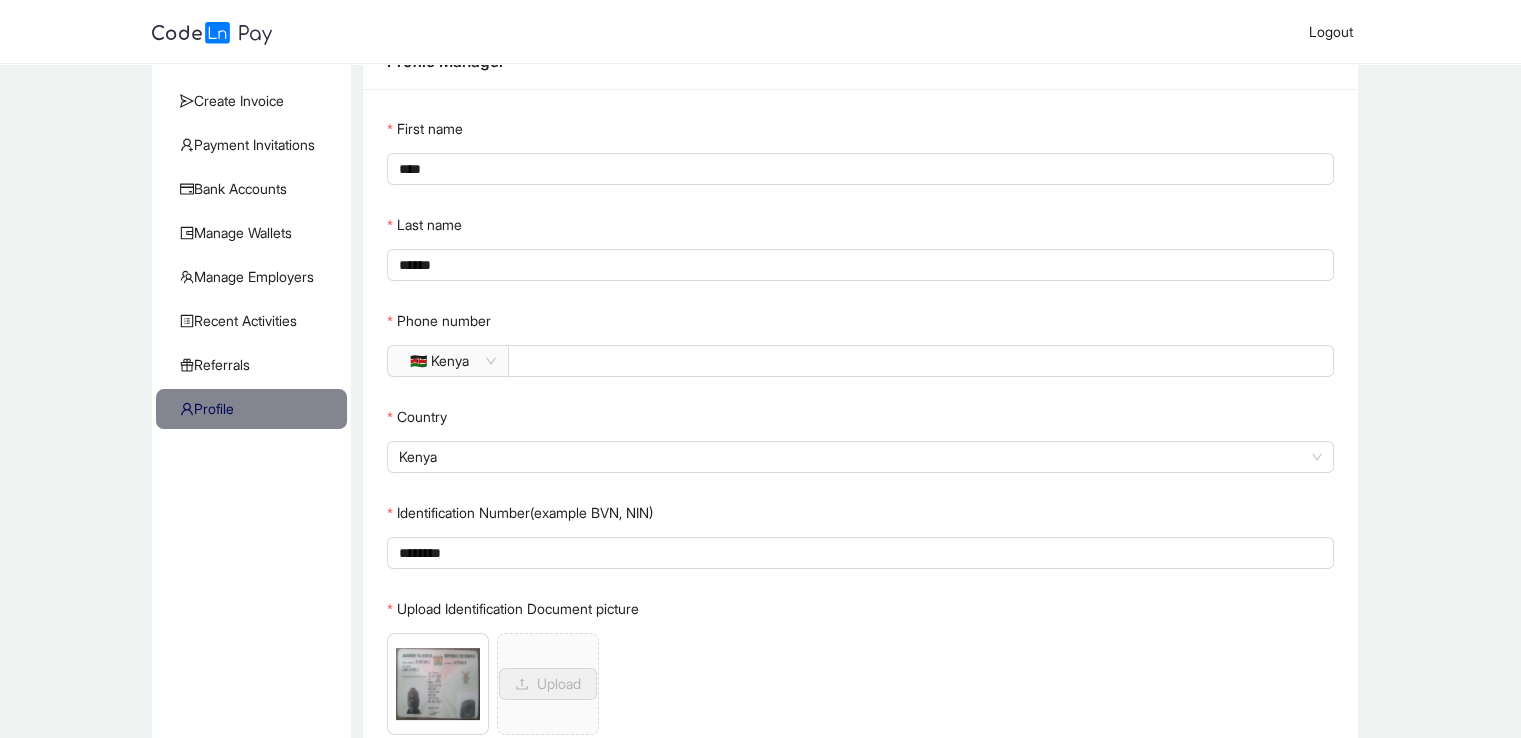 scroll, scrollTop: 0, scrollLeft: 0, axis: both 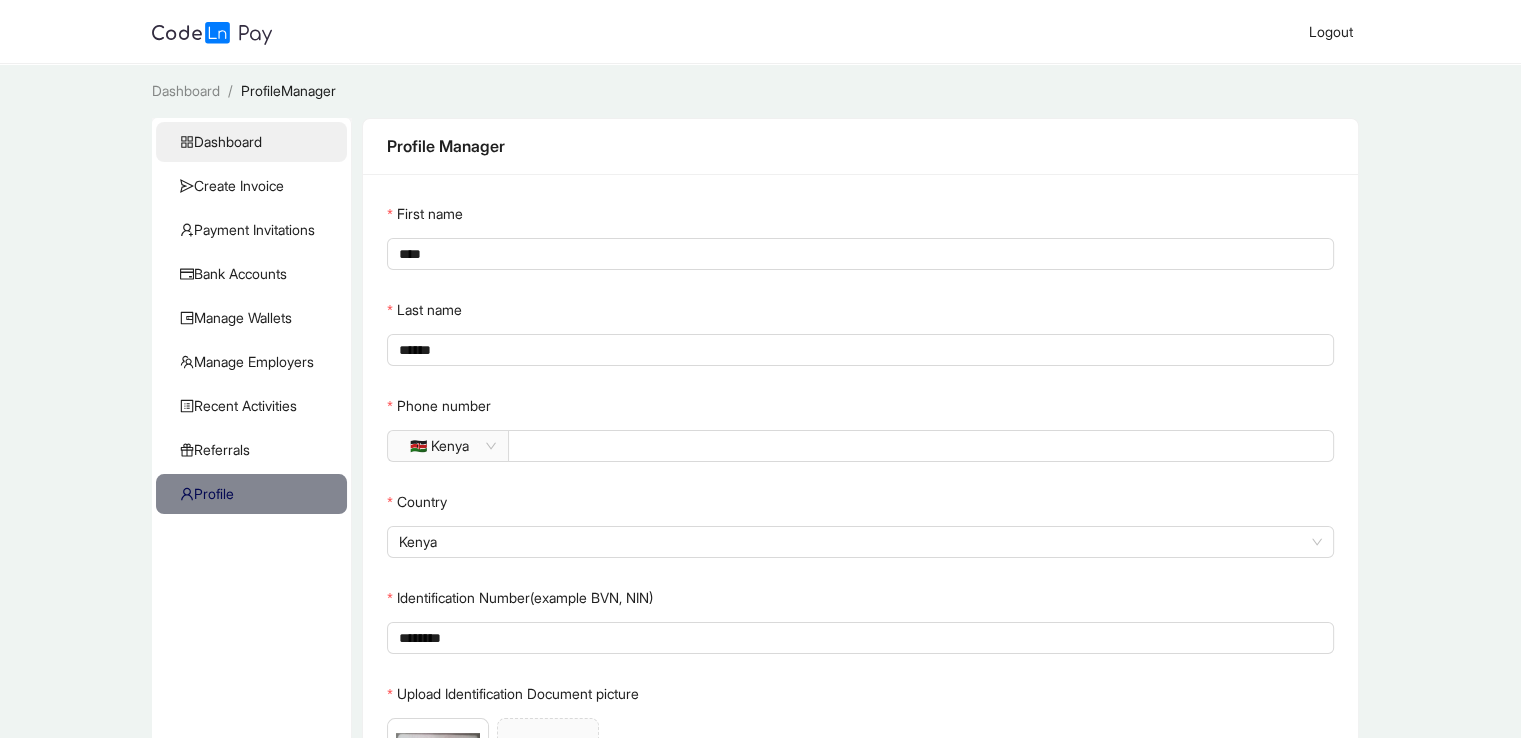 click on "Dashboard" 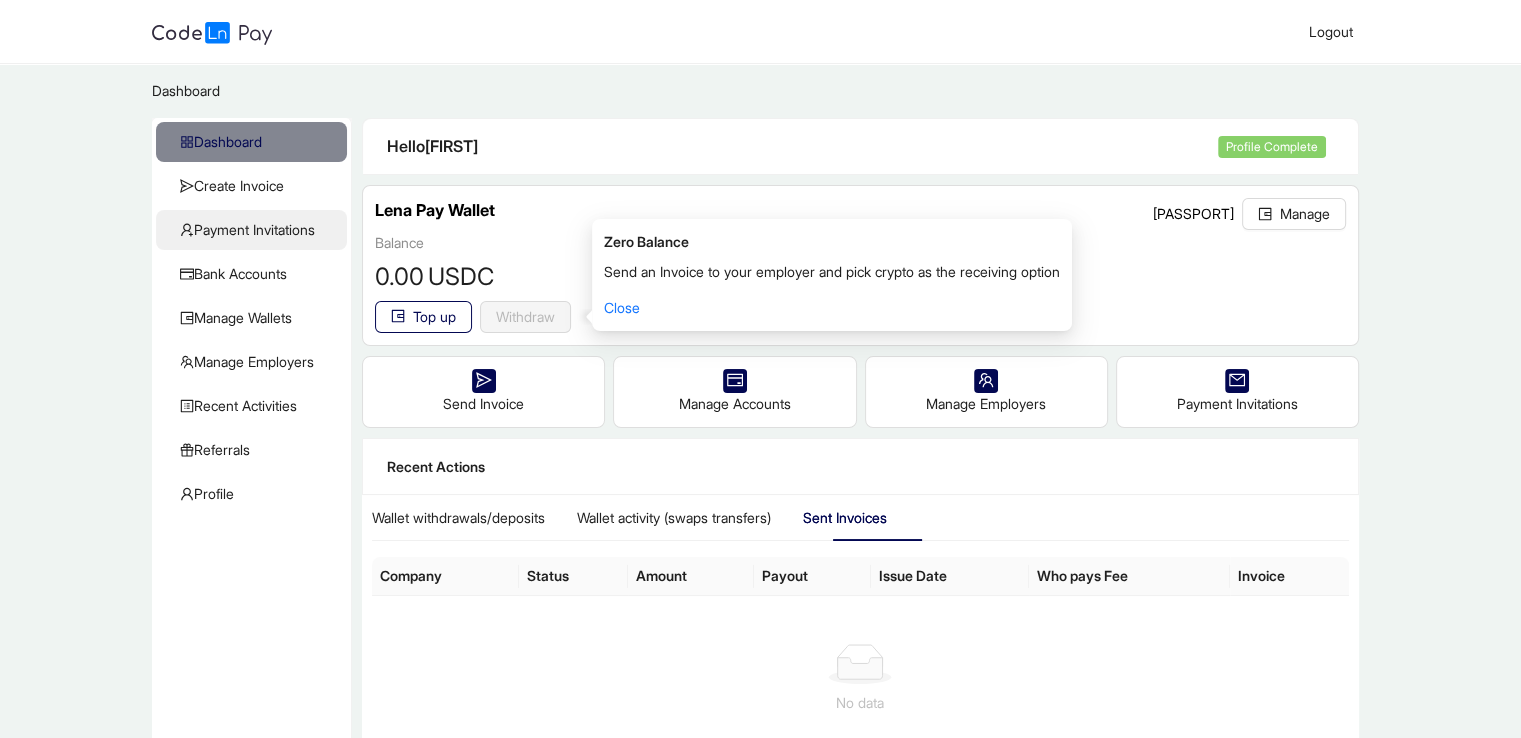 scroll, scrollTop: 92, scrollLeft: 0, axis: vertical 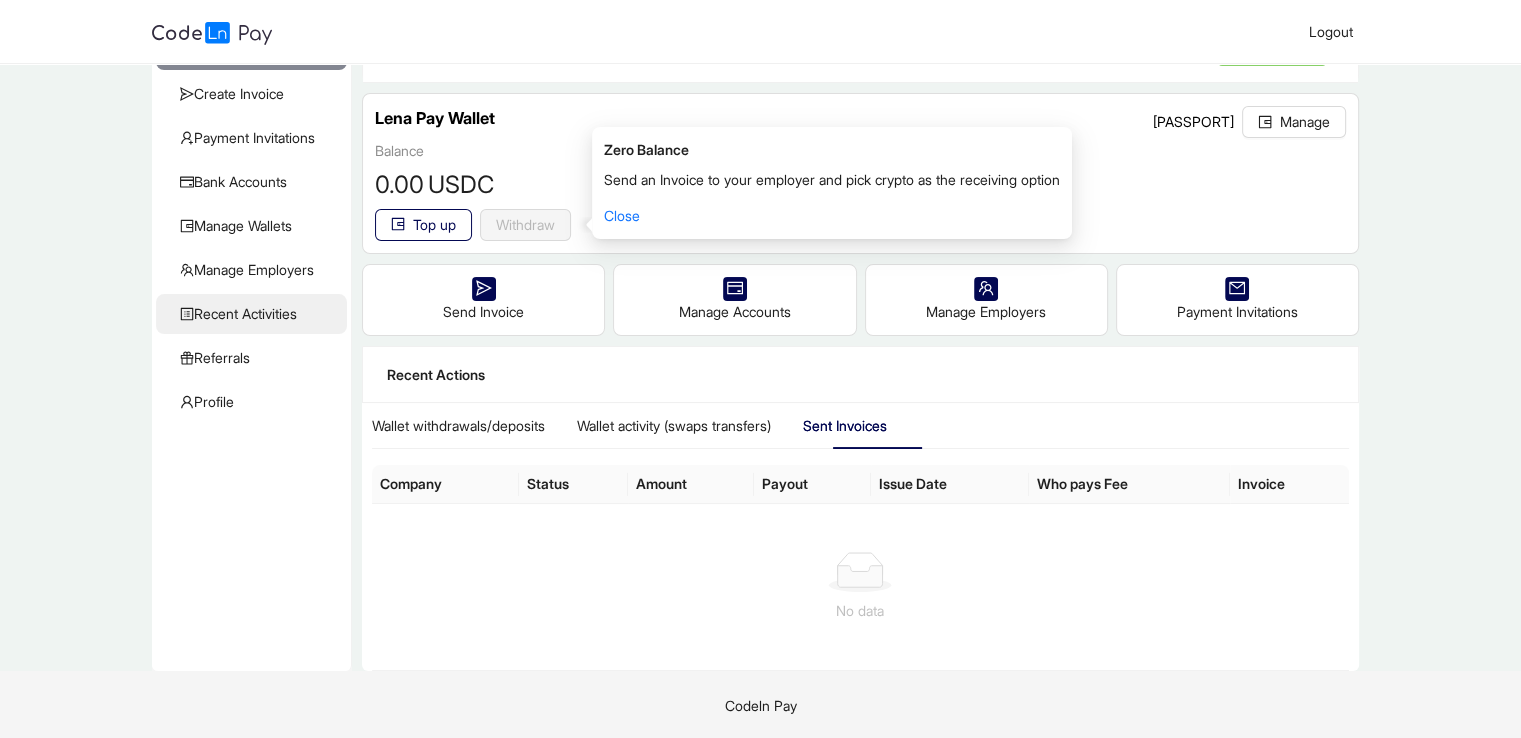 click on "Recent Activities" 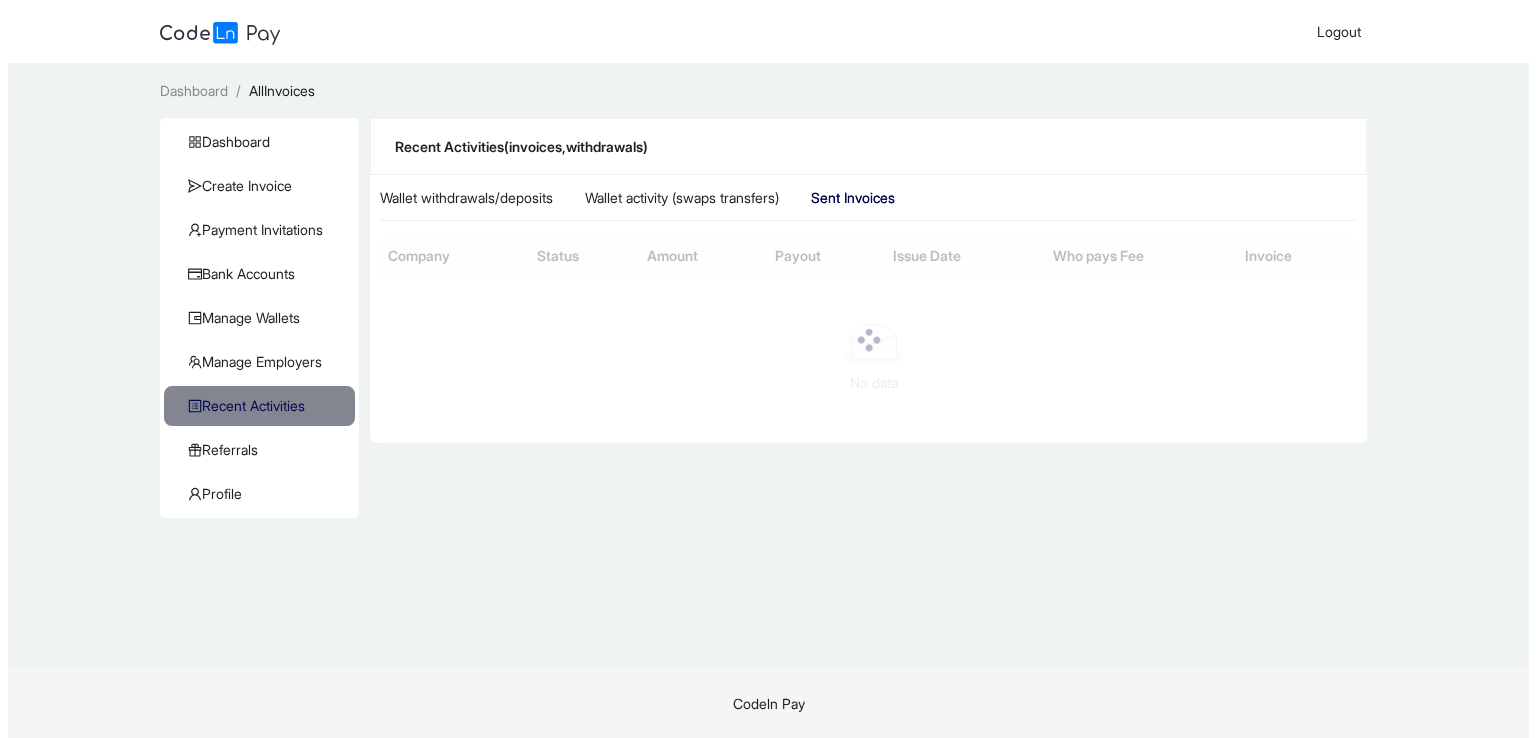 scroll, scrollTop: 0, scrollLeft: 0, axis: both 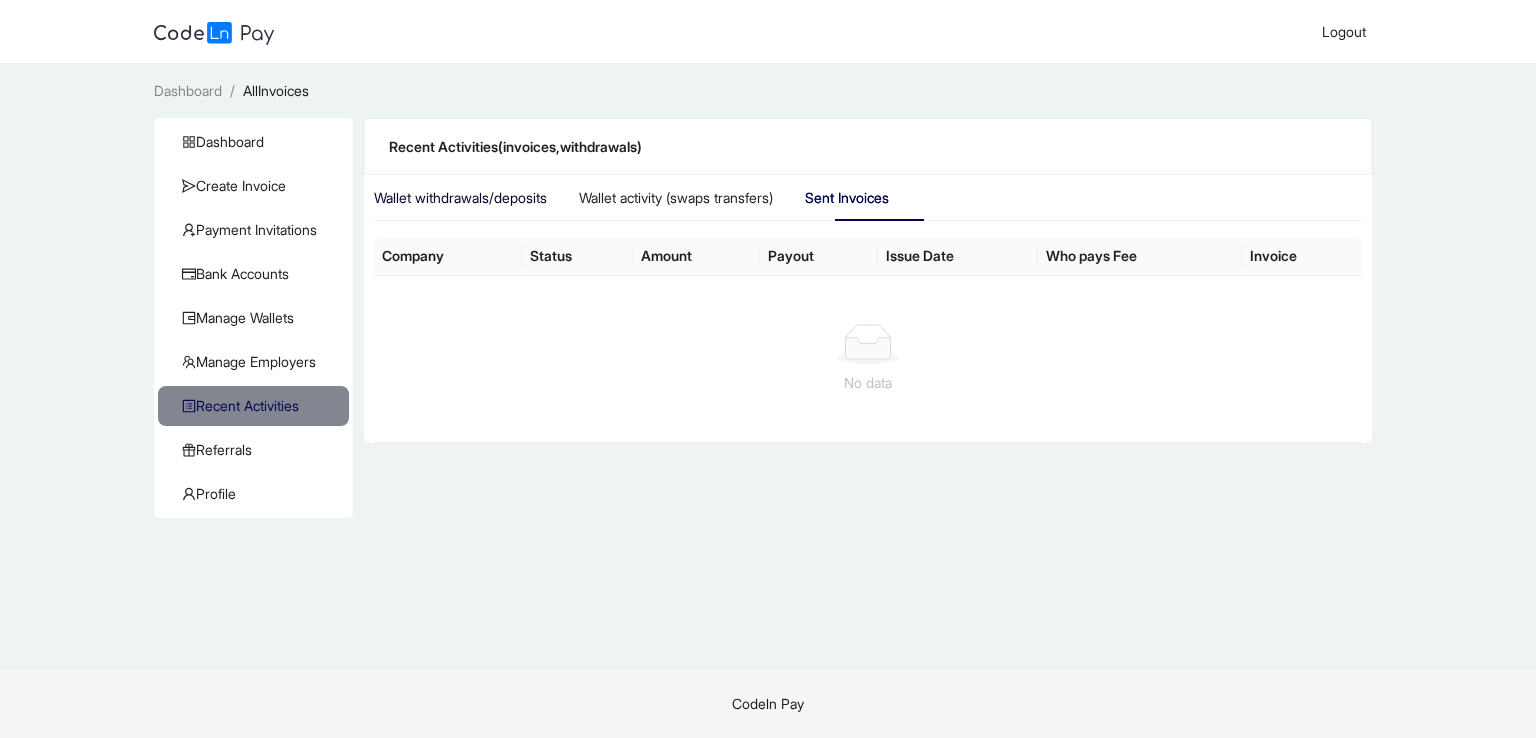 click on "Wallet  withdrawals/deposits" at bounding box center (460, 198) 